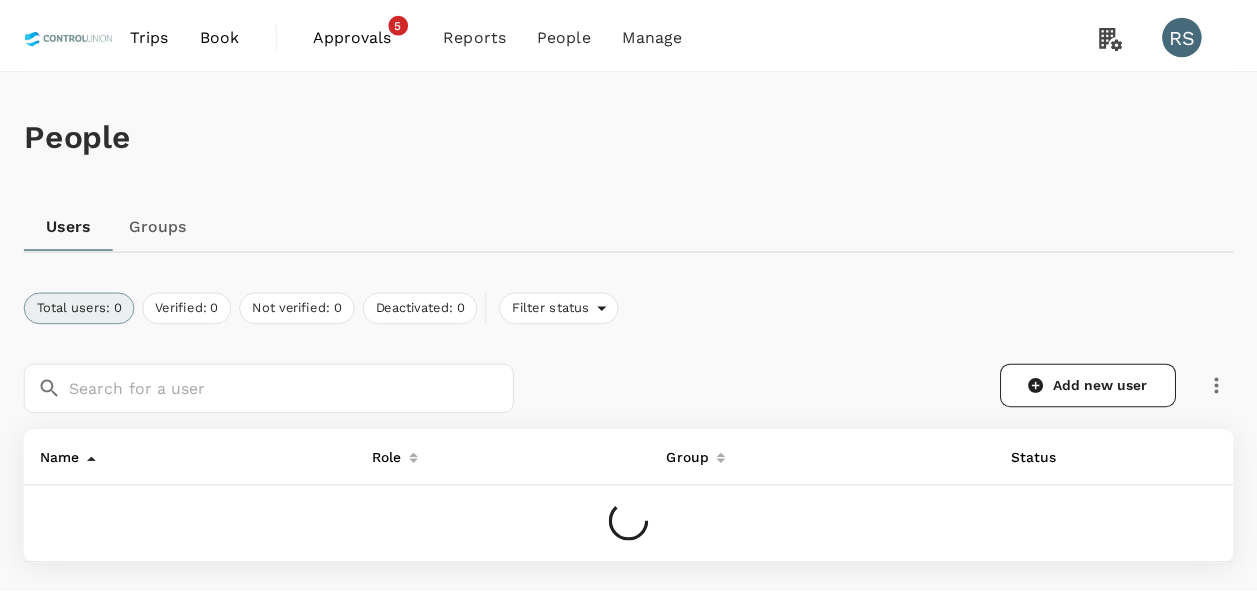 scroll, scrollTop: 0, scrollLeft: 0, axis: both 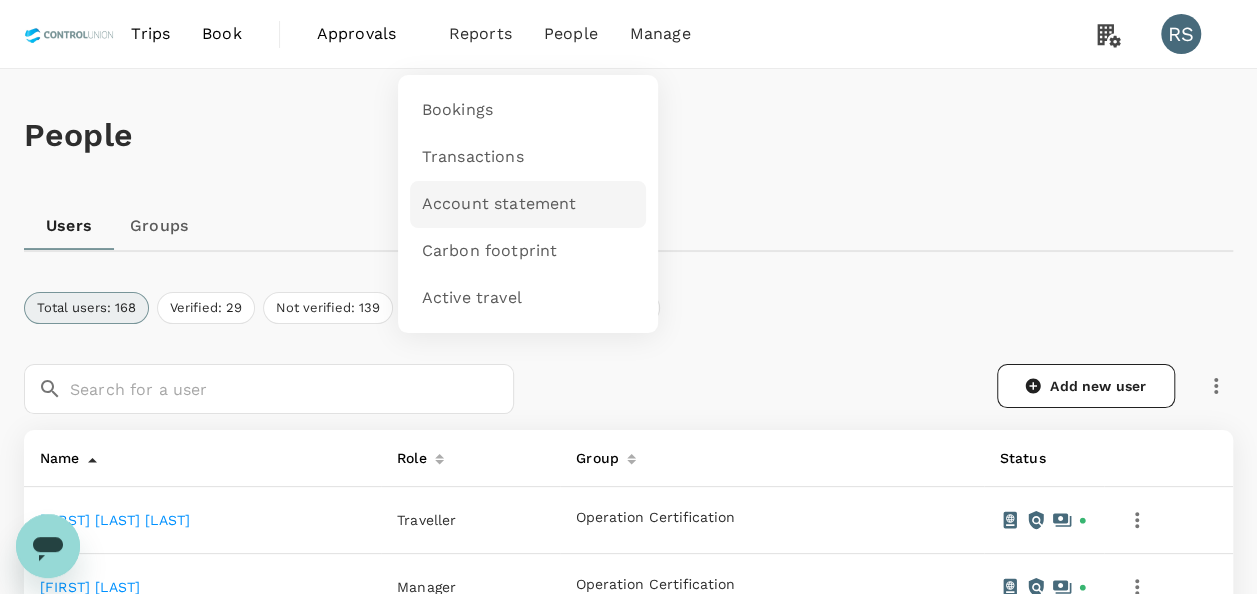 click on "Account statement" at bounding box center (499, 204) 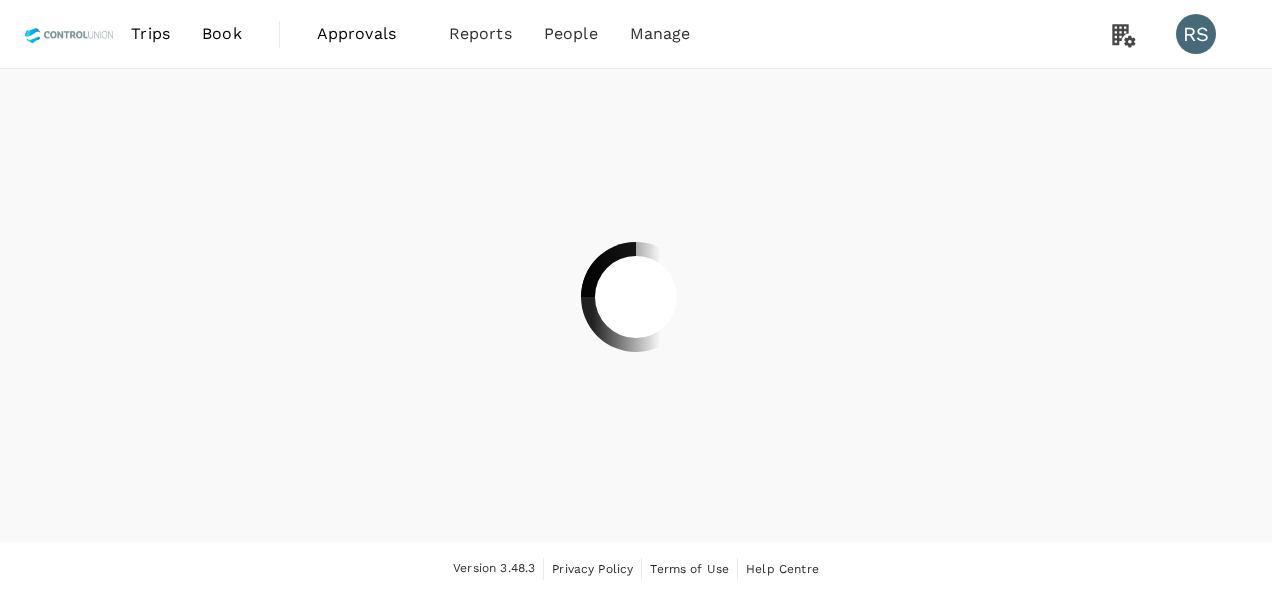 scroll, scrollTop: 0, scrollLeft: 0, axis: both 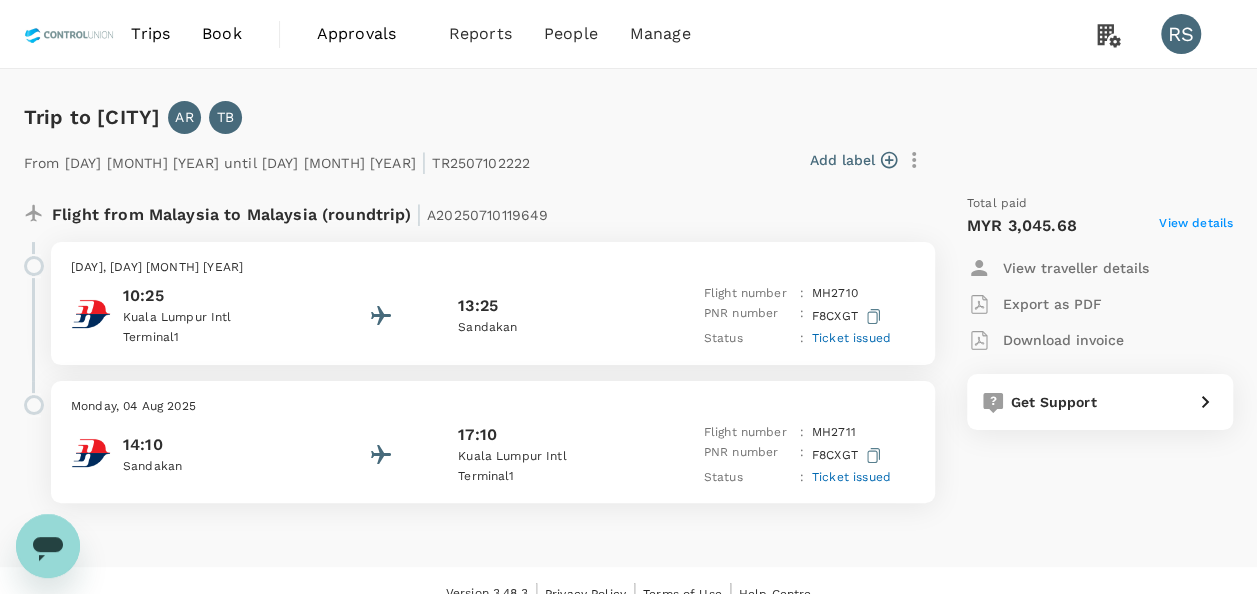 click on "View details" at bounding box center (1196, 226) 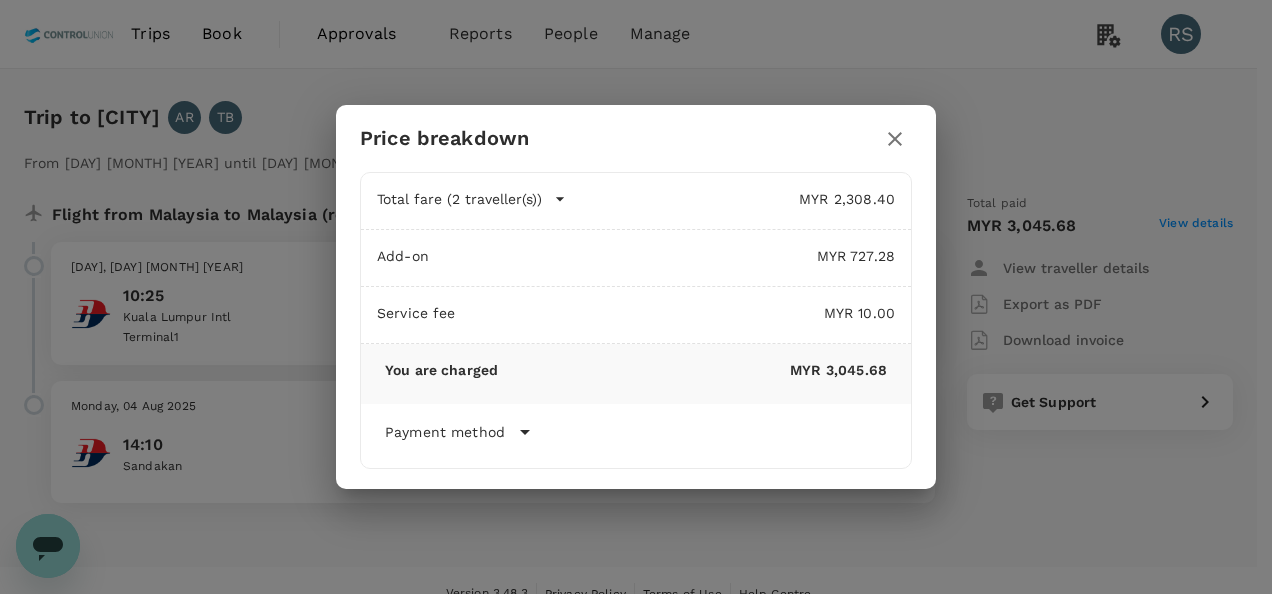 click 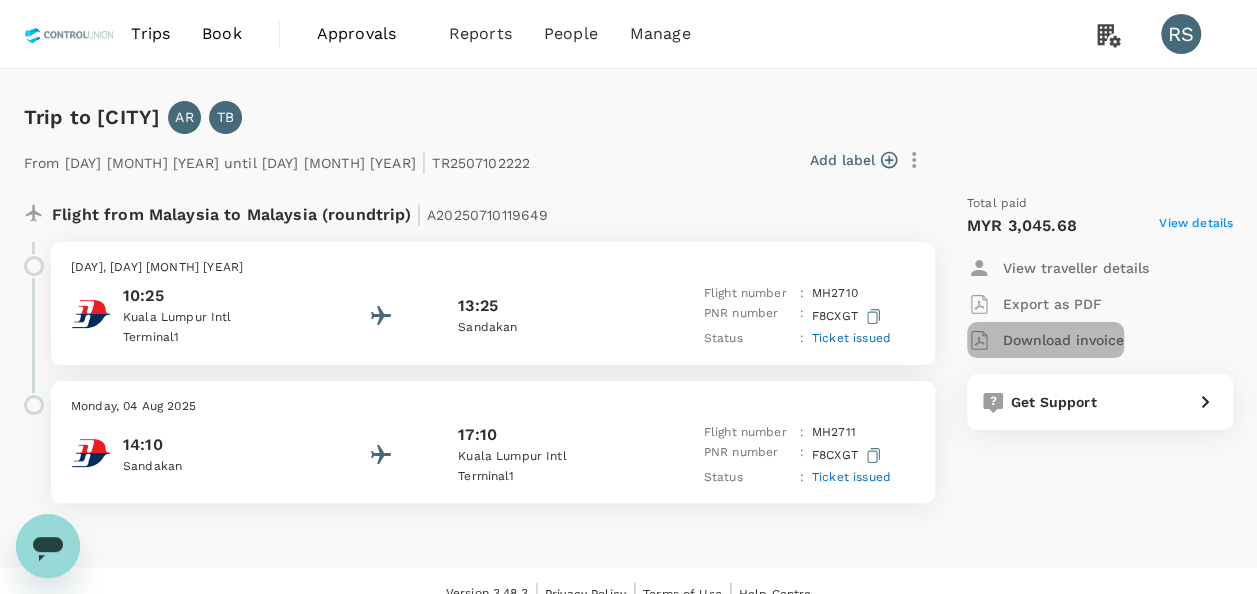click on "Download invoice" at bounding box center (1063, 340) 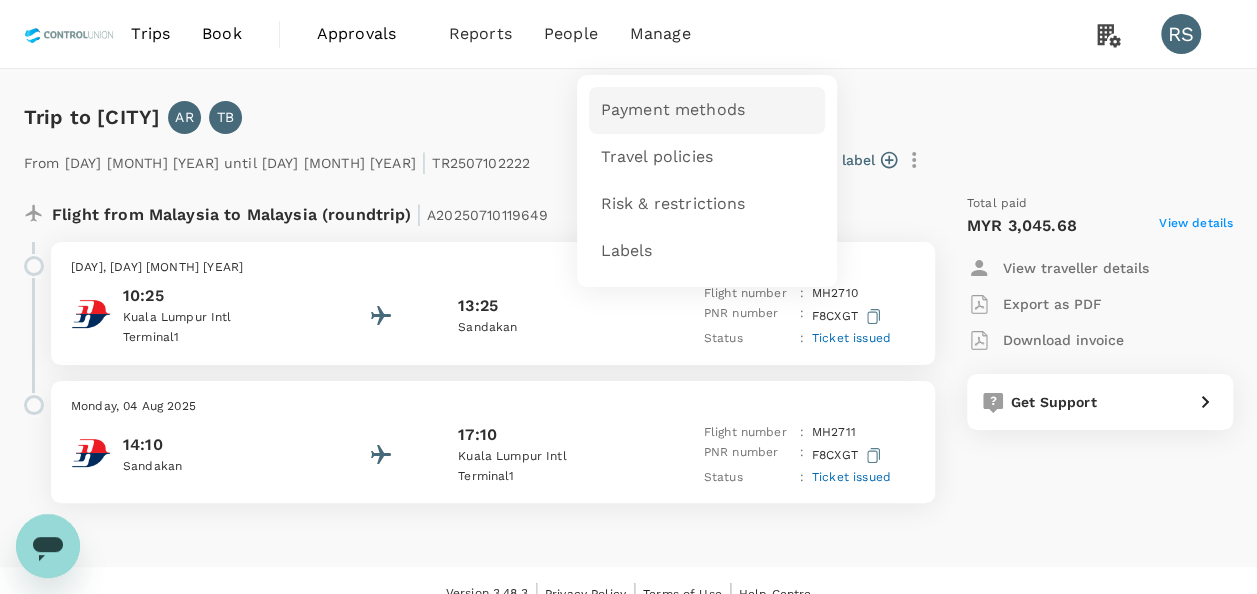 click on "Payment methods" at bounding box center (707, 110) 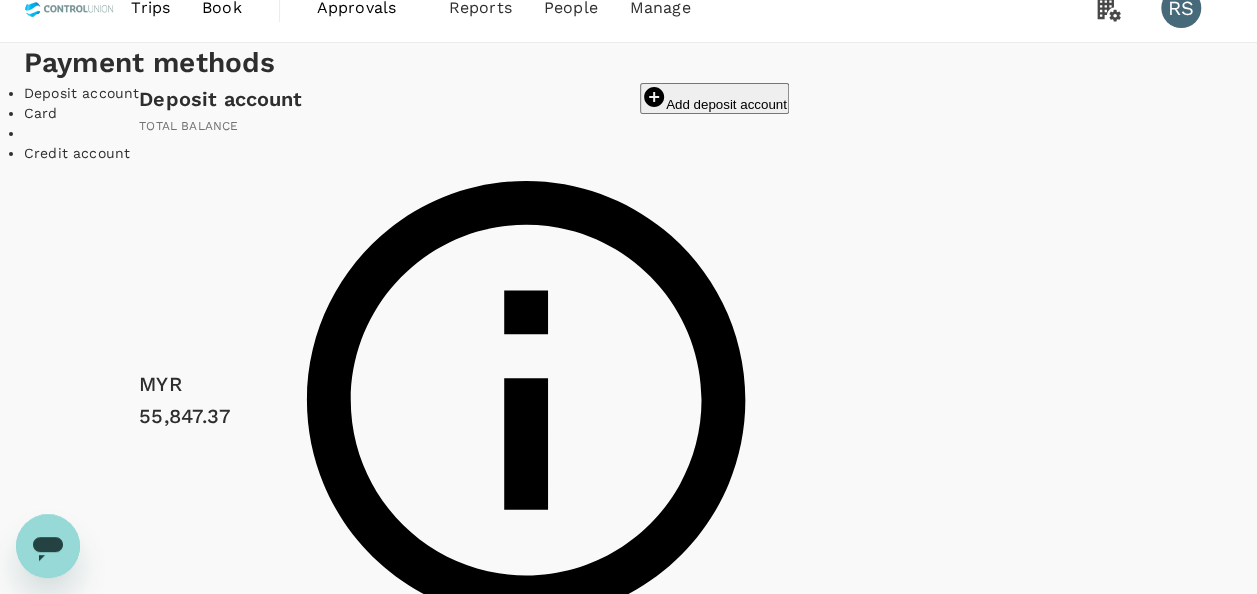 scroll, scrollTop: 0, scrollLeft: 0, axis: both 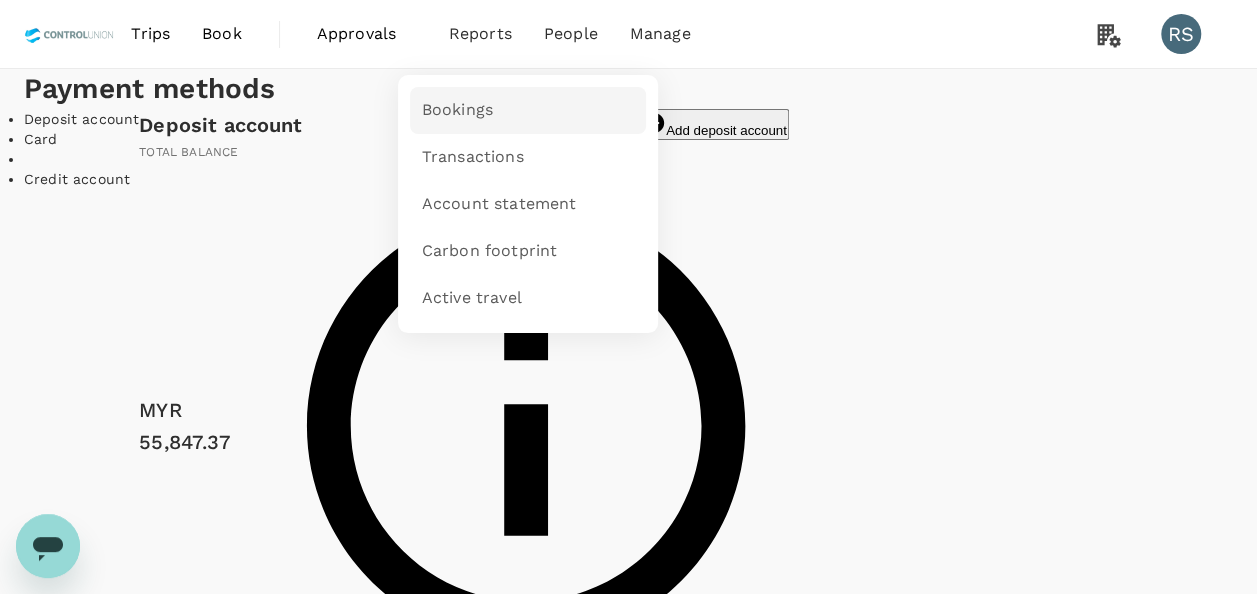 click on "Bookings" at bounding box center (457, 110) 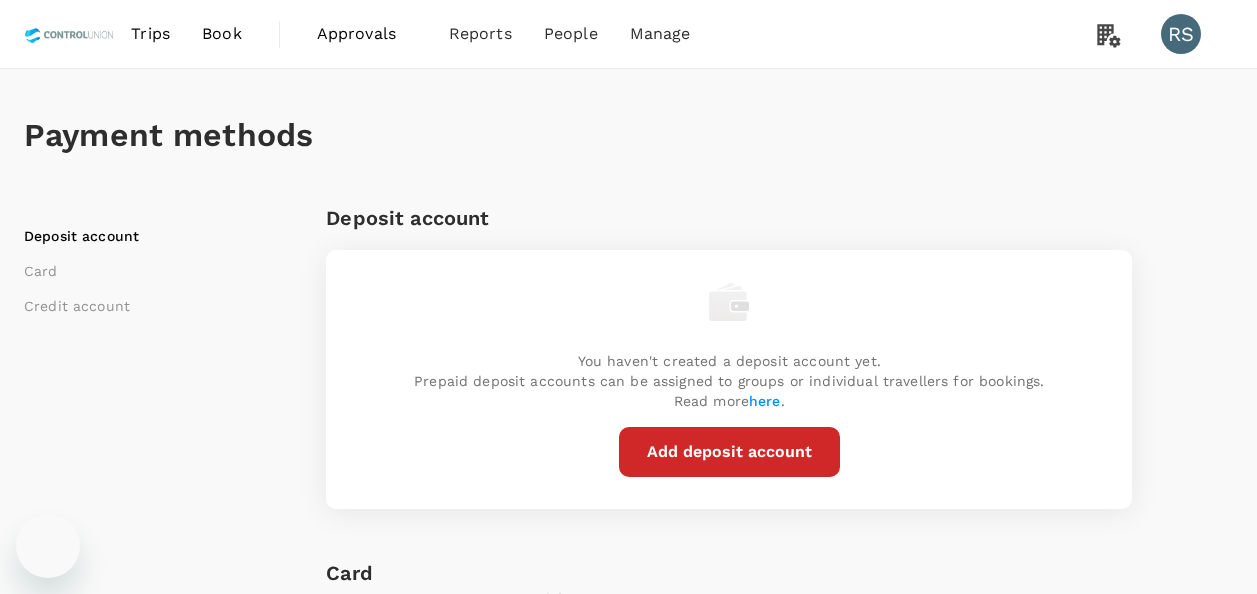 scroll, scrollTop: 0, scrollLeft: 0, axis: both 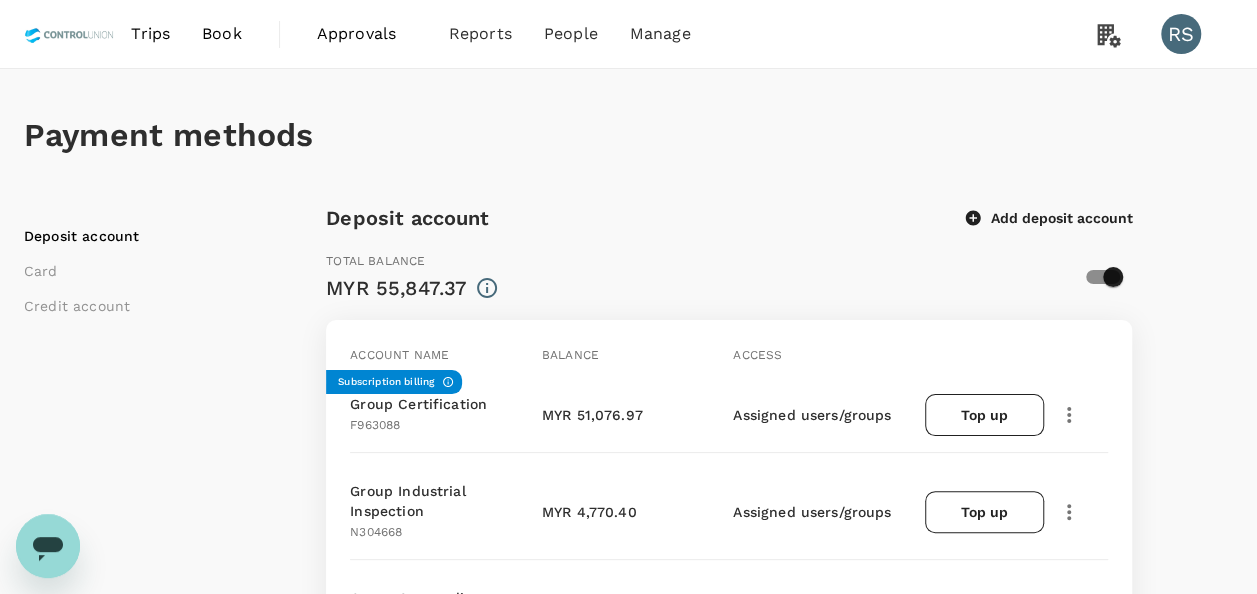 click on "Approvals" at bounding box center [367, 34] 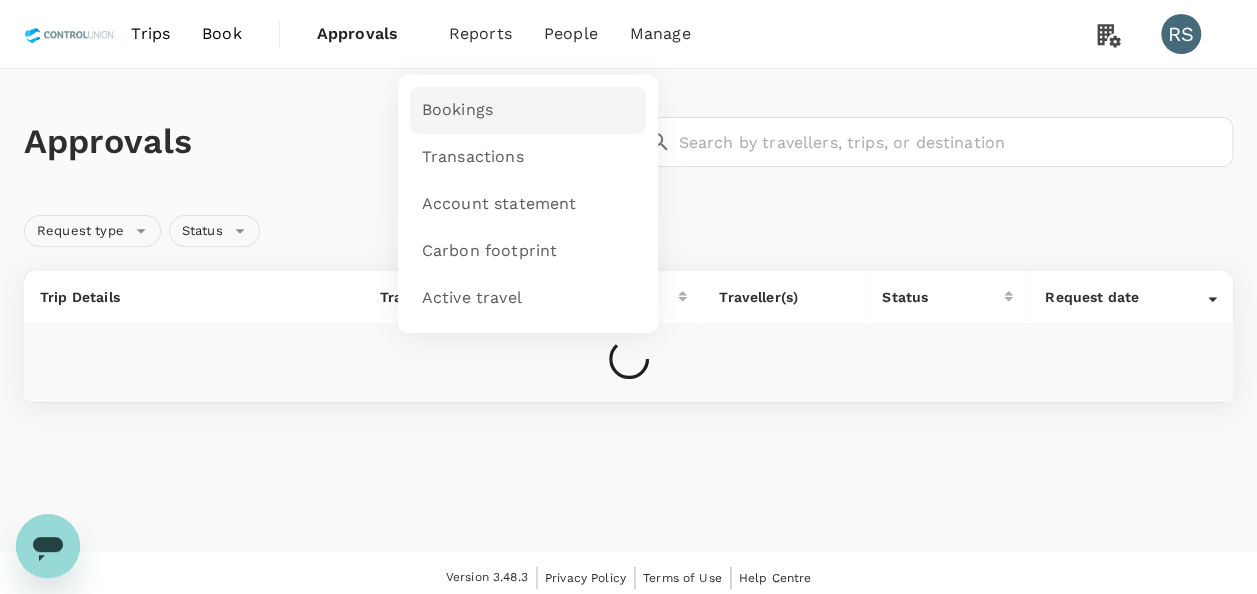 click on "Bookings" at bounding box center [528, 110] 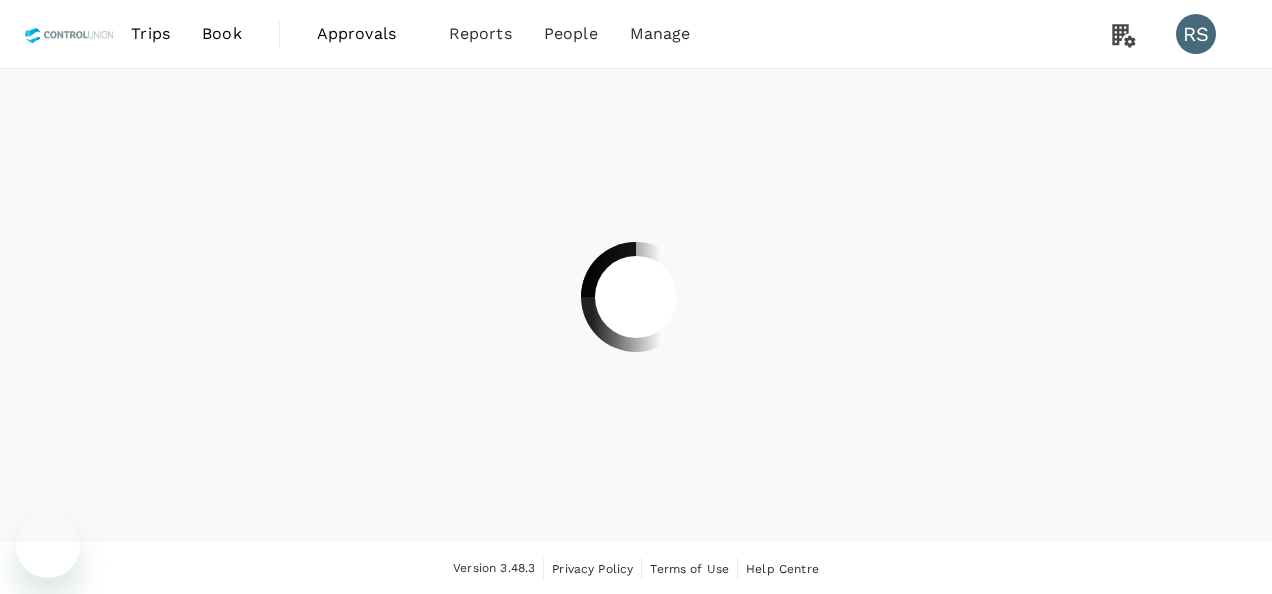 scroll, scrollTop: 0, scrollLeft: 0, axis: both 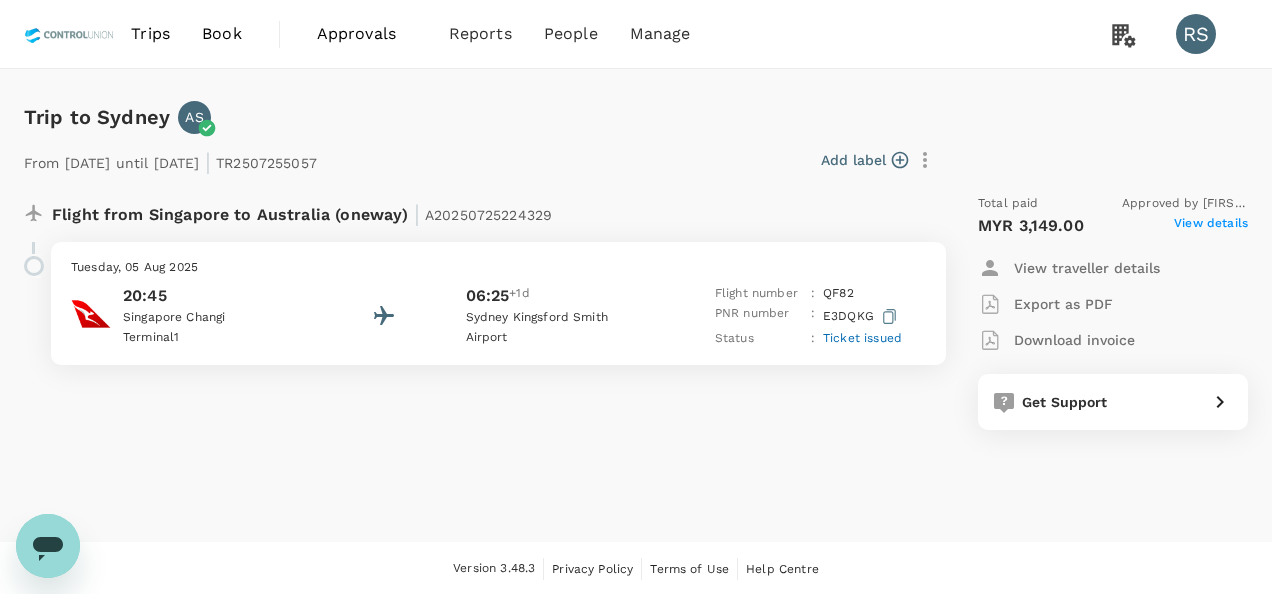 click on "Total paid Approved by [FIRST] [LAST] [LAST] MYR 3,149.00 View details View traveller details Export as PDF Download invoice Get Support" at bounding box center (1113, 312) 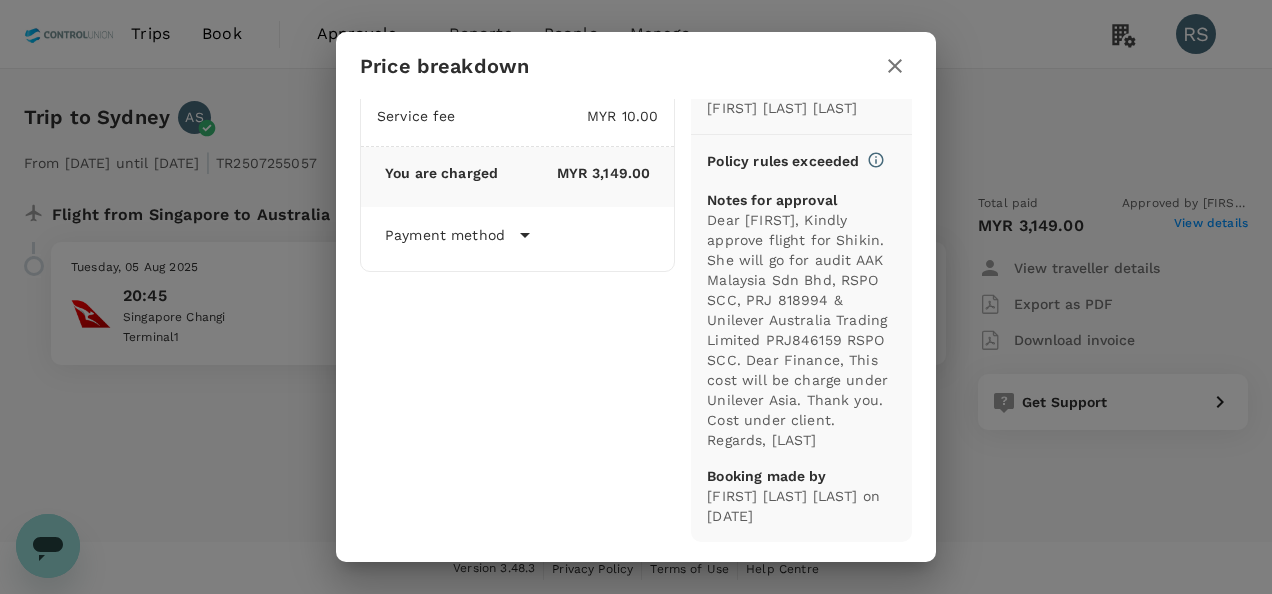 scroll, scrollTop: 0, scrollLeft: 0, axis: both 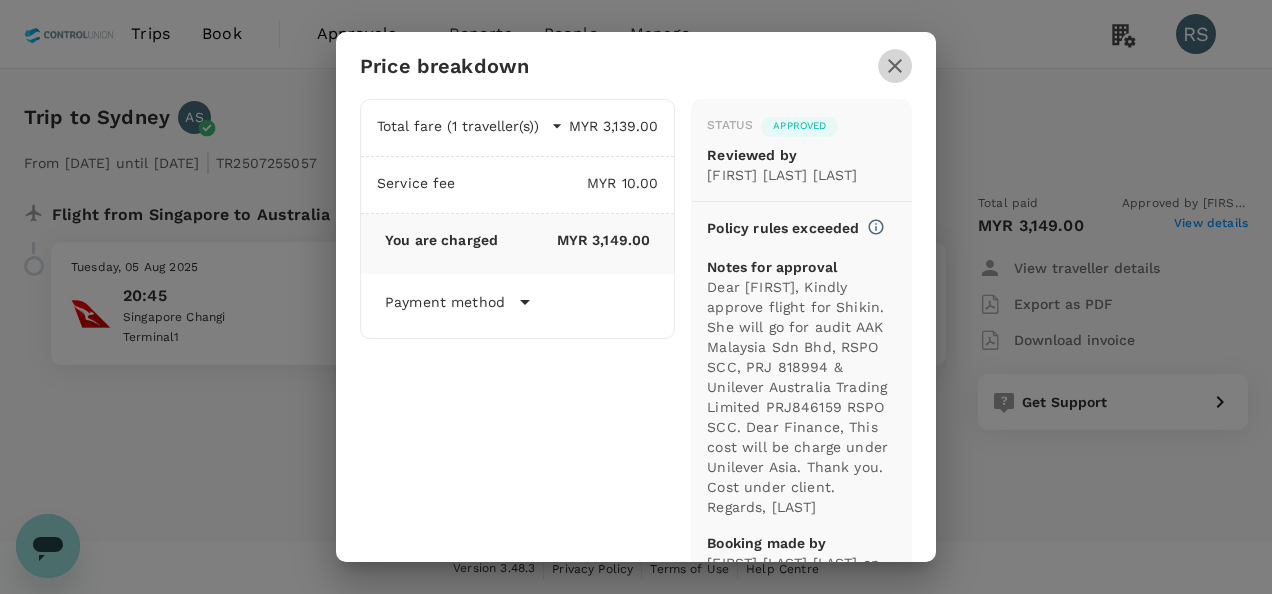 click 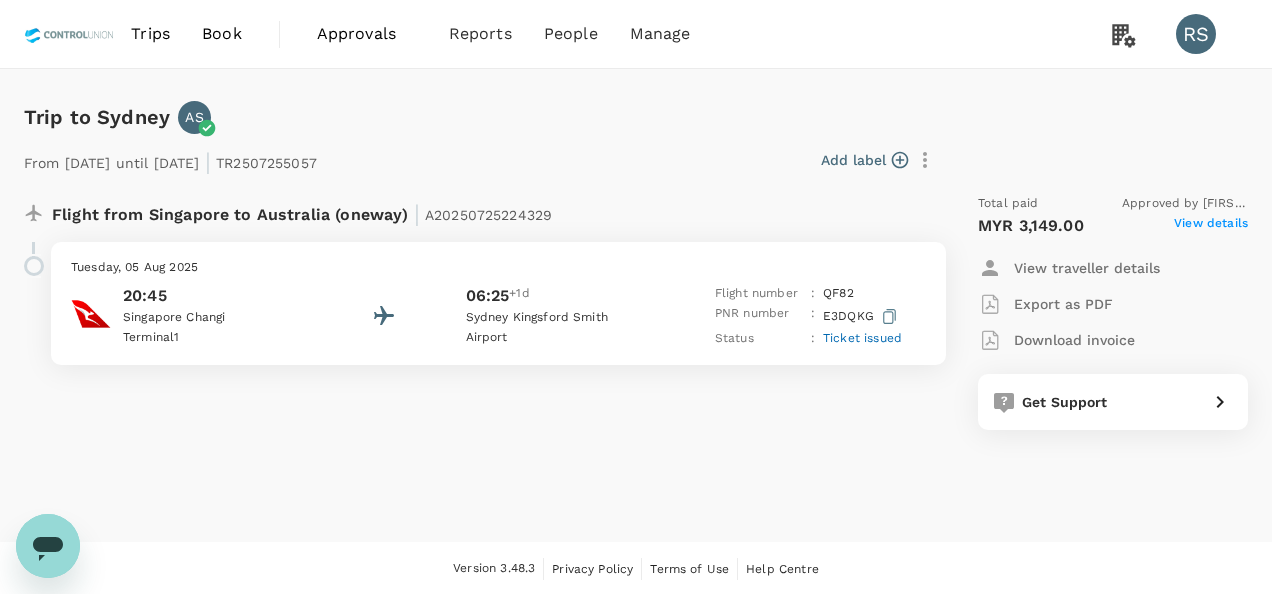 click on "Download invoice" at bounding box center (1074, 340) 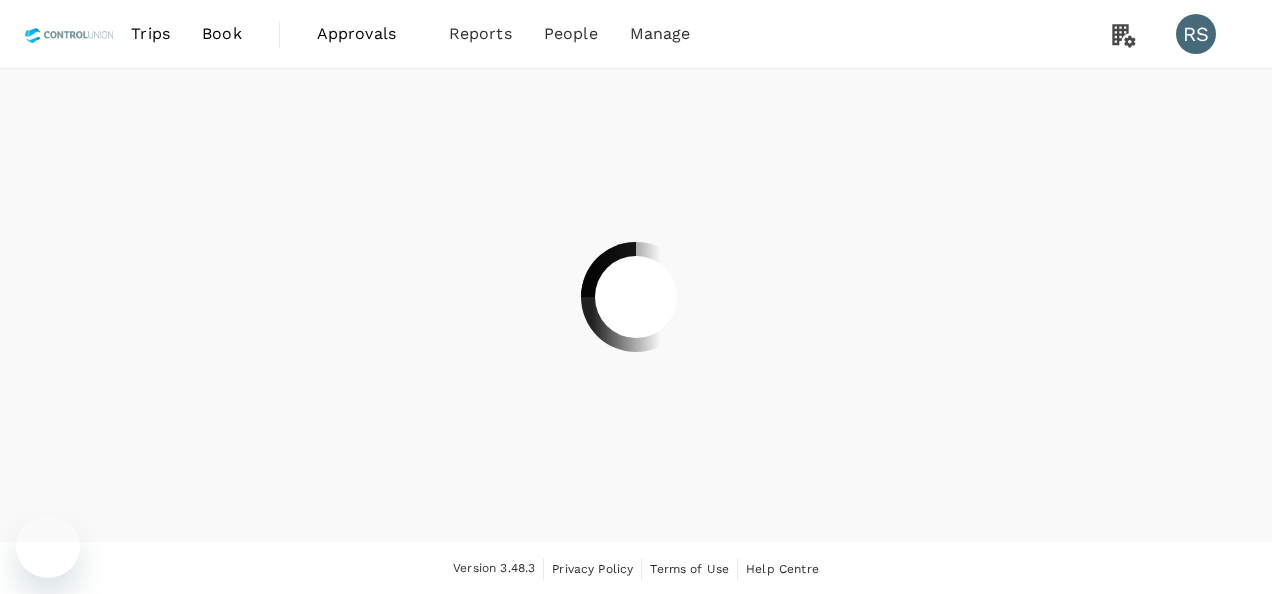 scroll, scrollTop: 0, scrollLeft: 0, axis: both 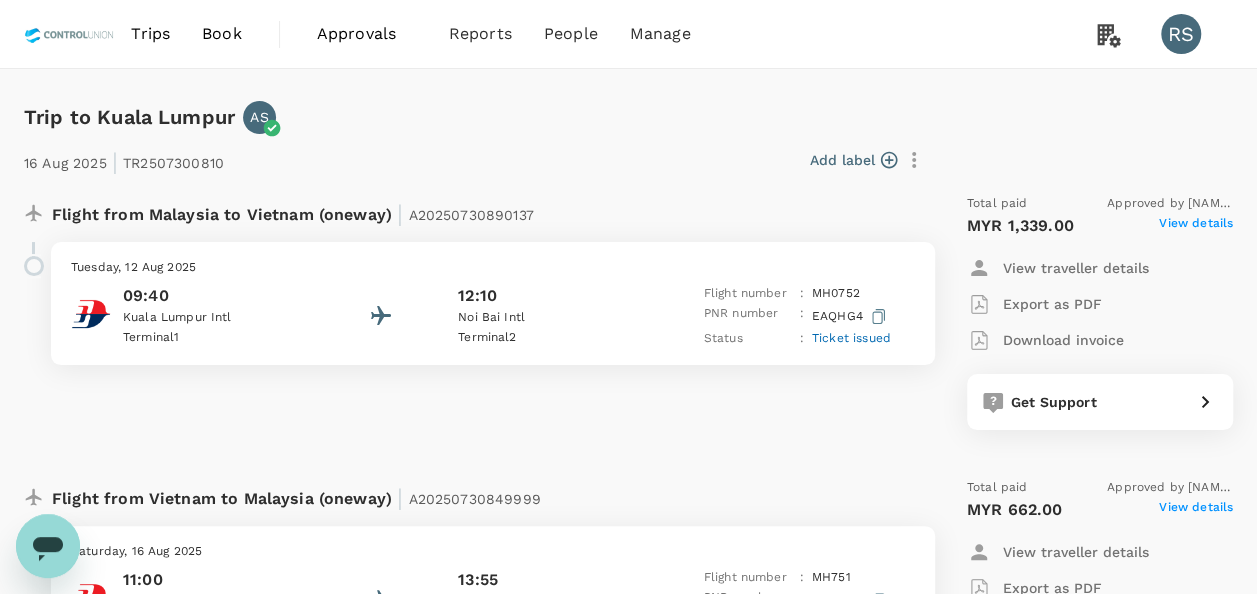 click on "View details" at bounding box center [1196, 226] 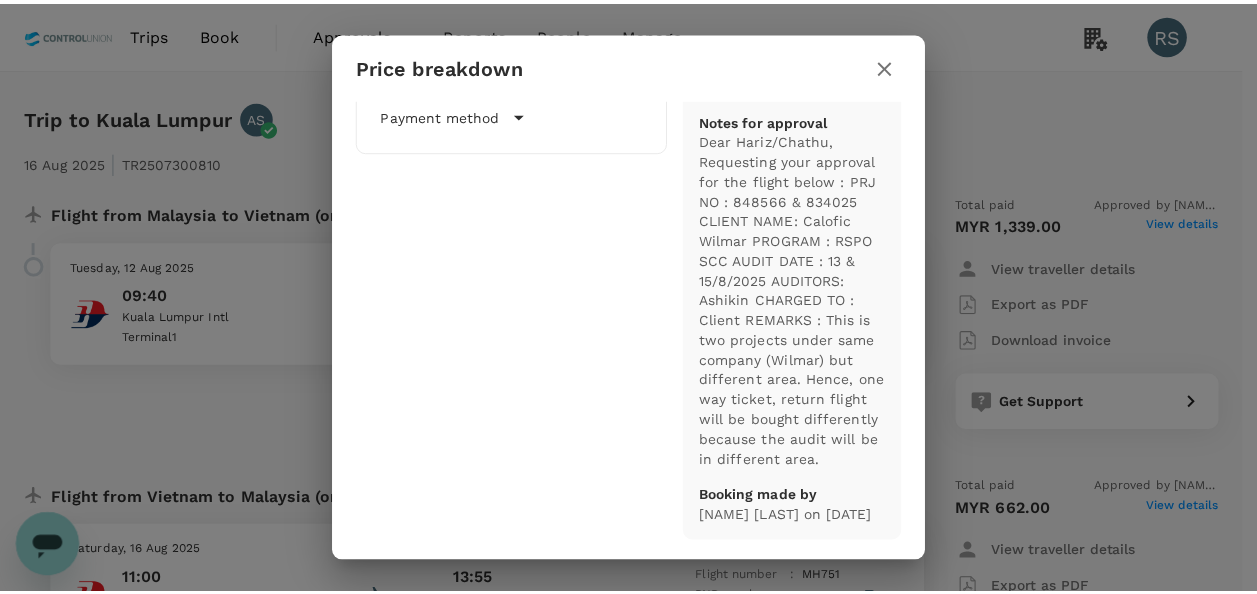 scroll, scrollTop: 0, scrollLeft: 0, axis: both 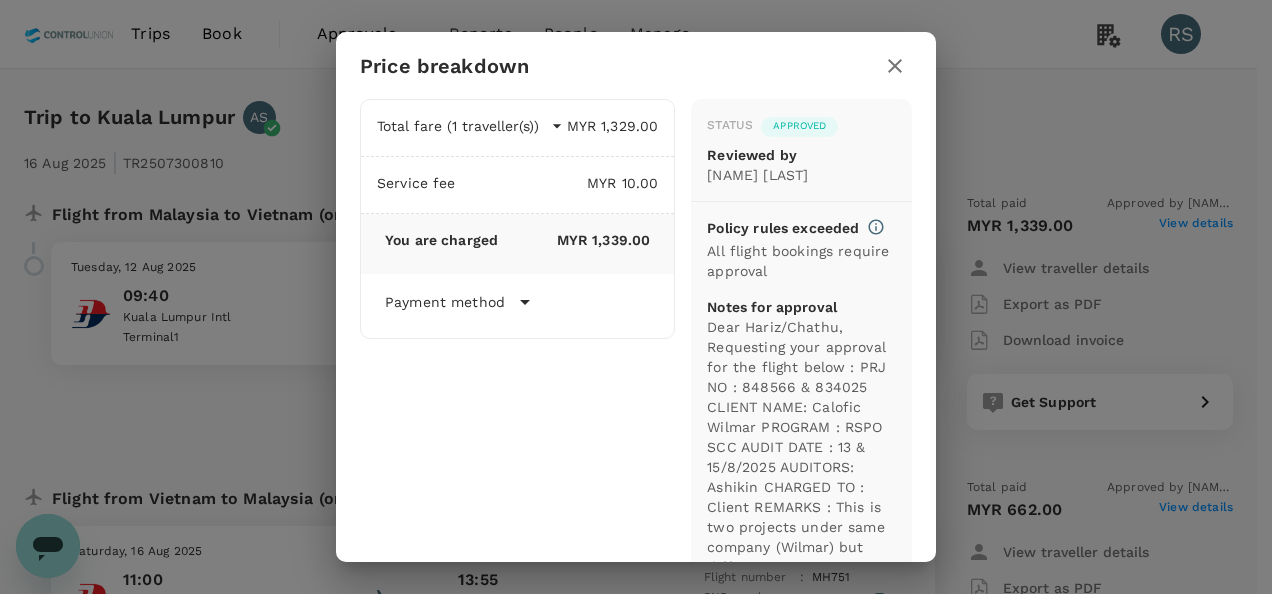 click 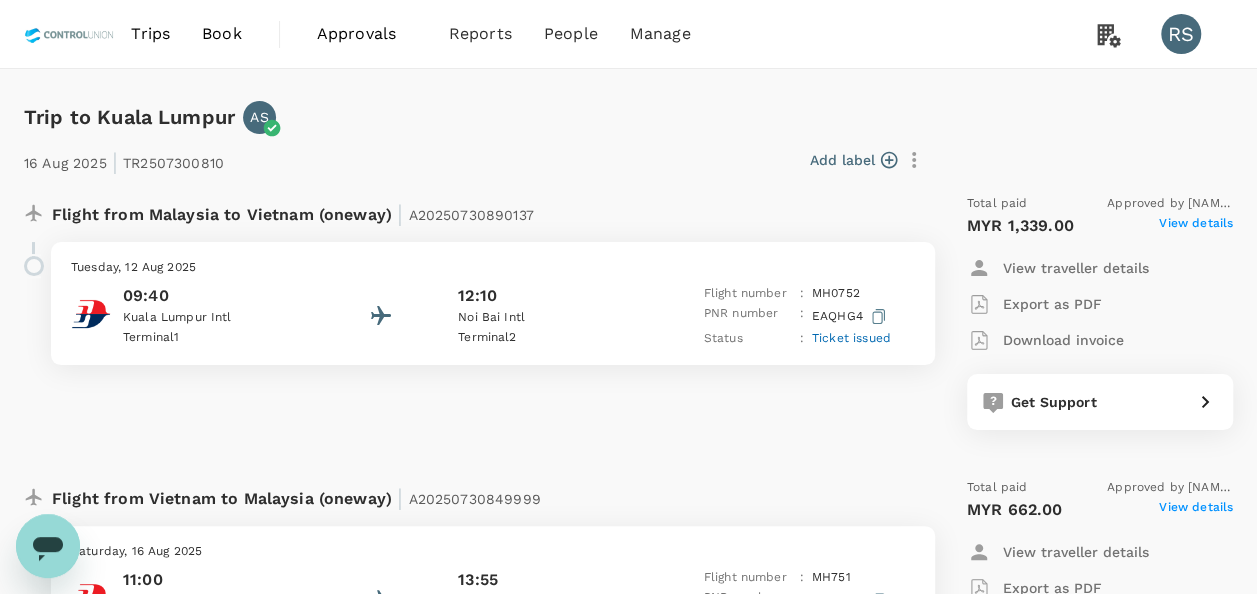 click on "Download invoice" at bounding box center [1063, 340] 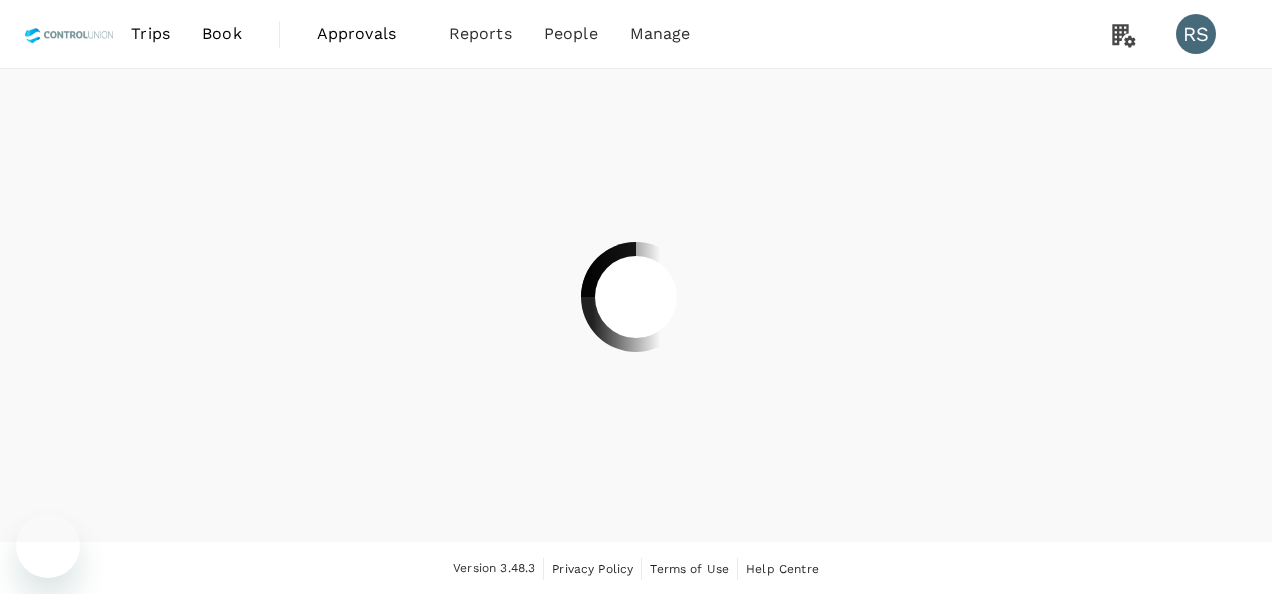 scroll, scrollTop: 0, scrollLeft: 0, axis: both 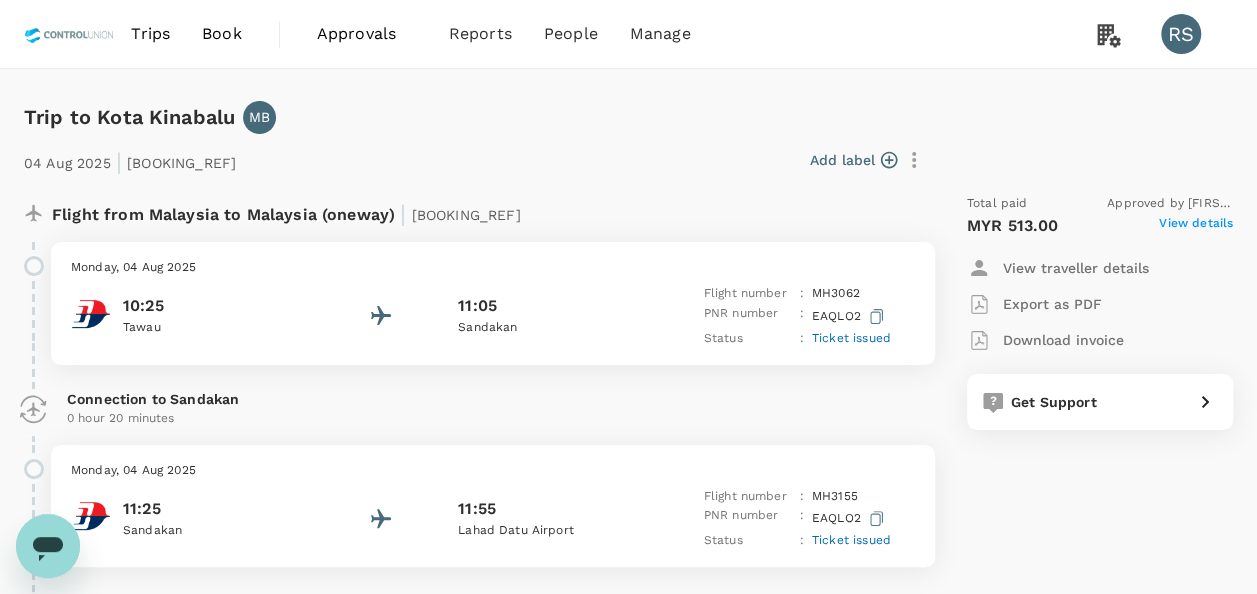 click on "View details" at bounding box center [1196, 226] 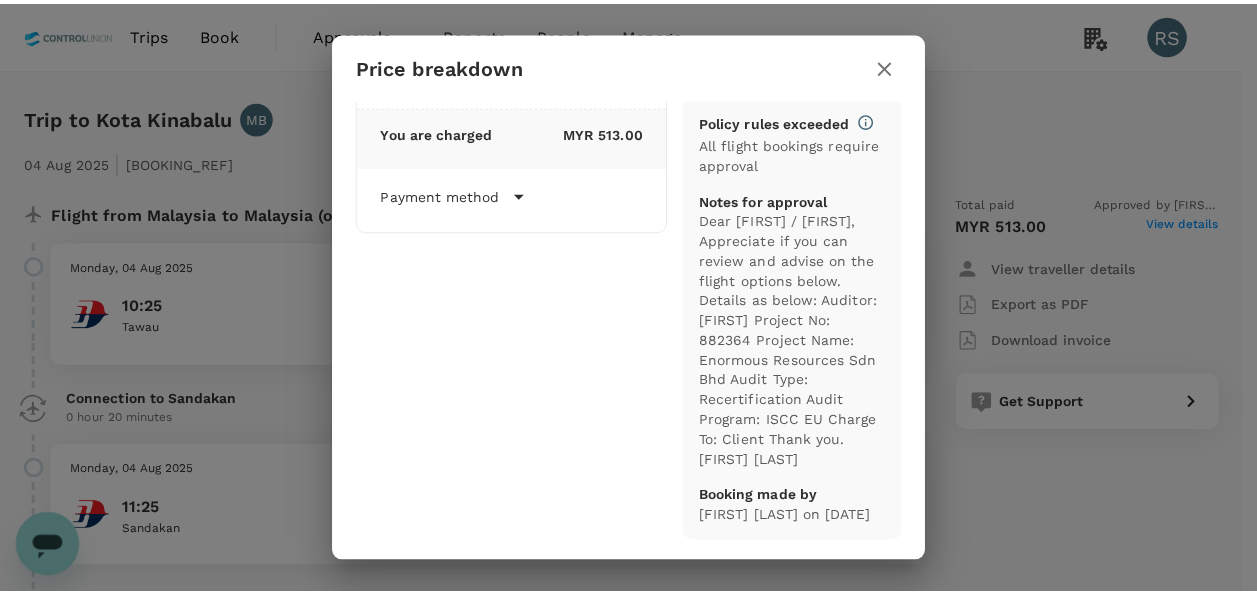 scroll, scrollTop: 0, scrollLeft: 0, axis: both 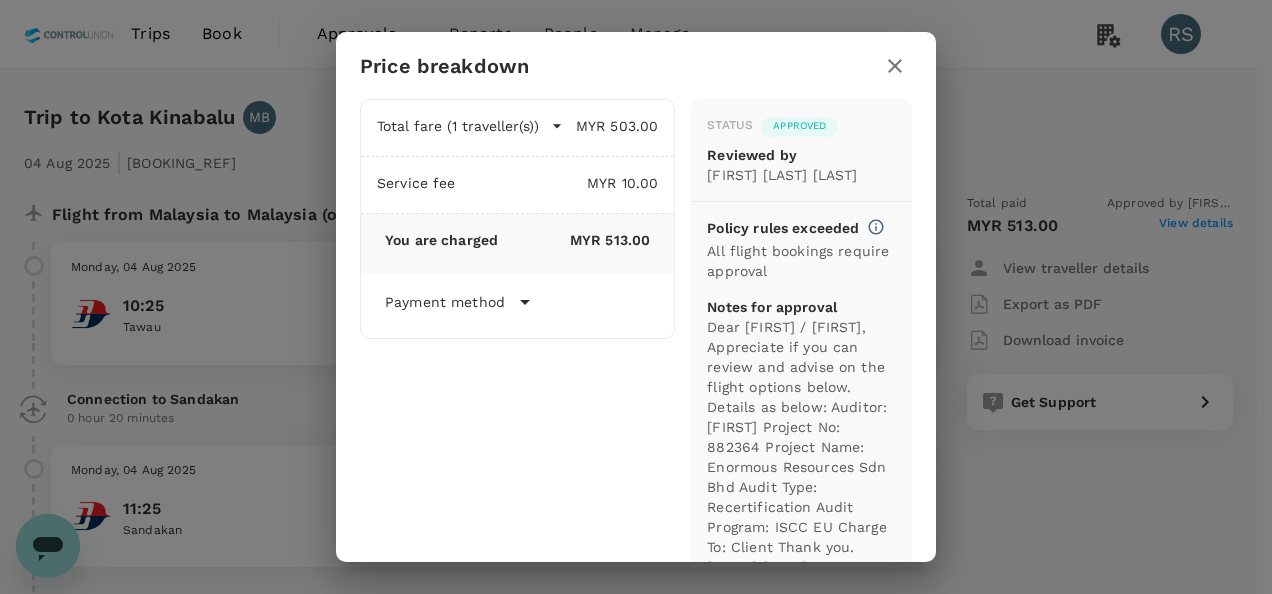 click 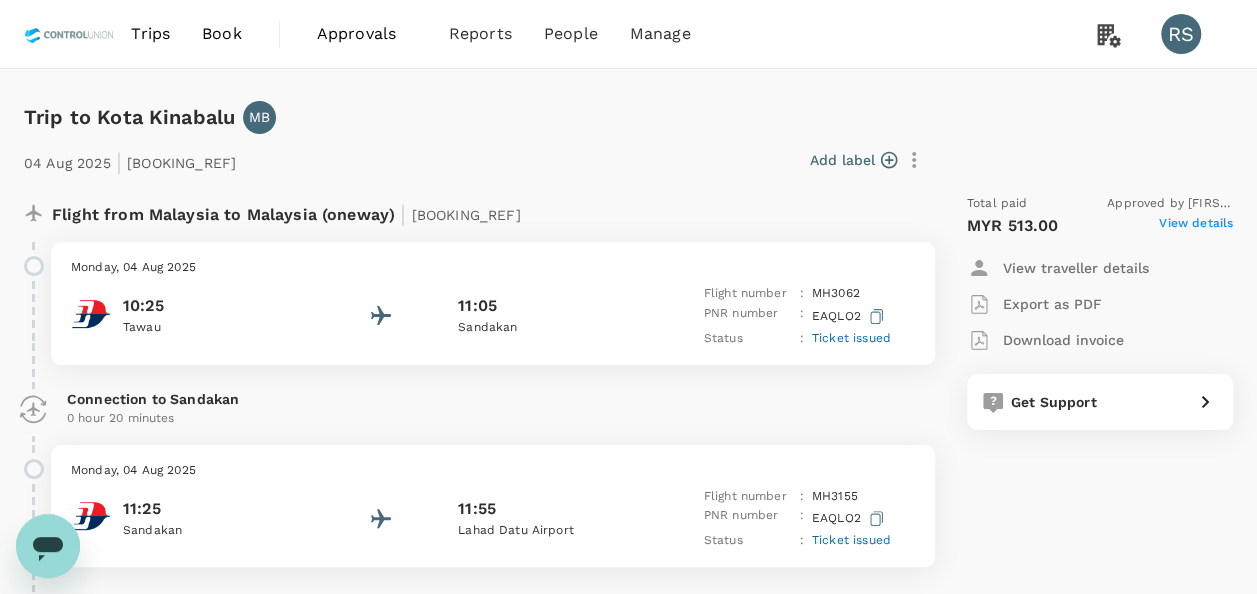 click on "Download invoice" at bounding box center [1063, 340] 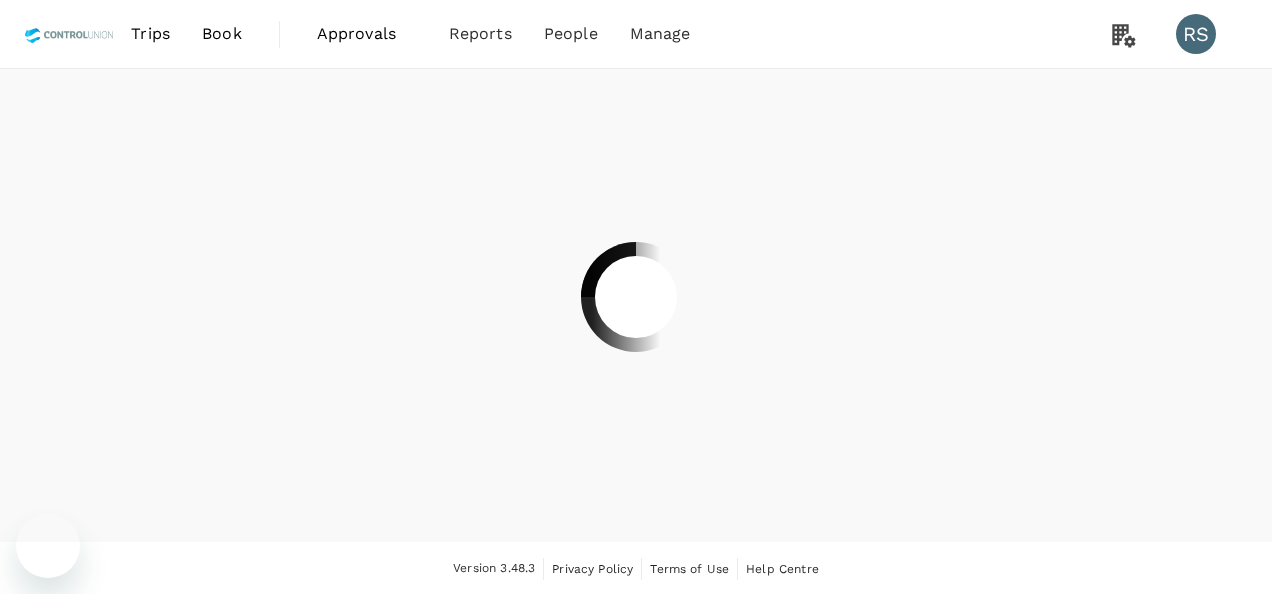 scroll, scrollTop: 0, scrollLeft: 0, axis: both 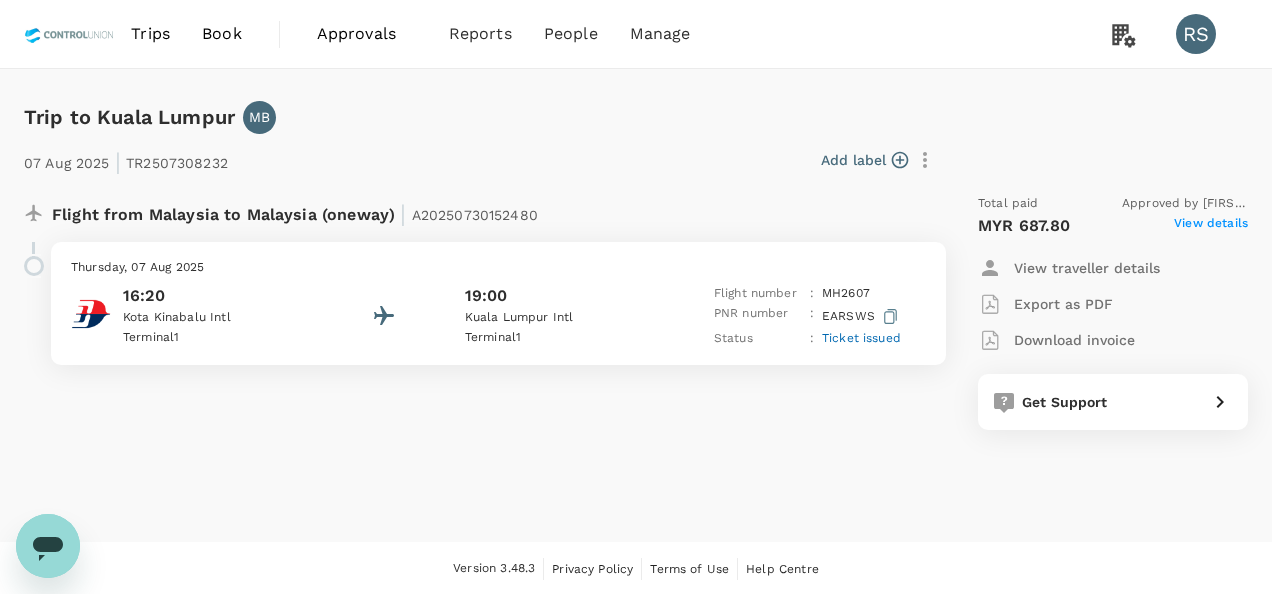 click on "View details" at bounding box center [1211, 226] 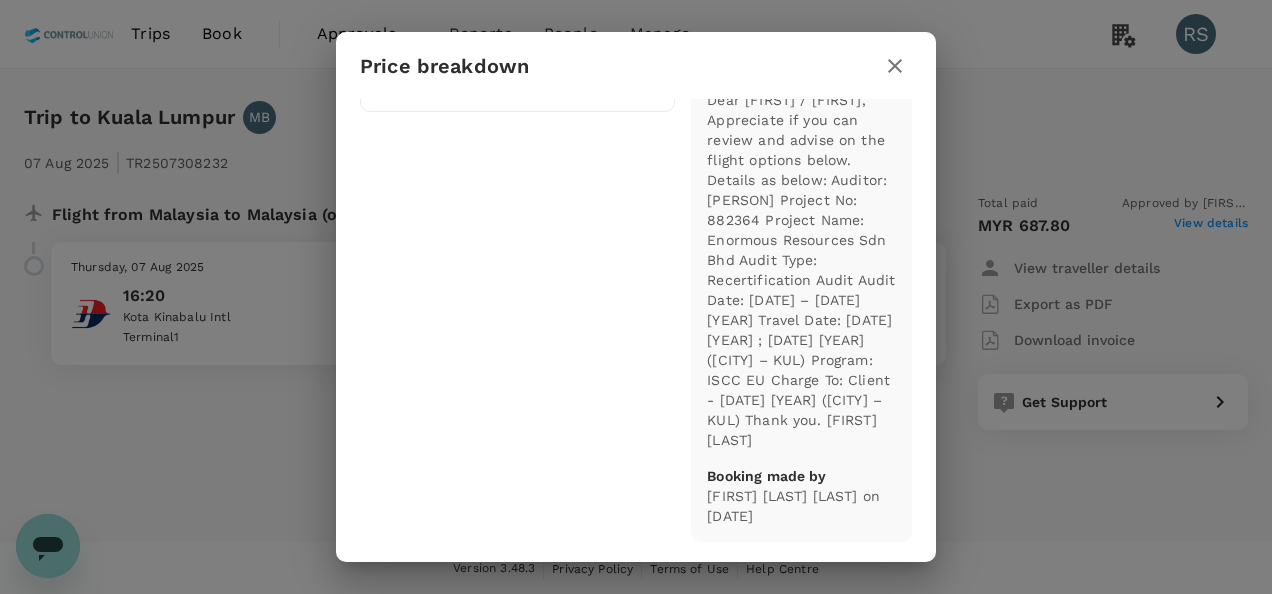 scroll, scrollTop: 0, scrollLeft: 0, axis: both 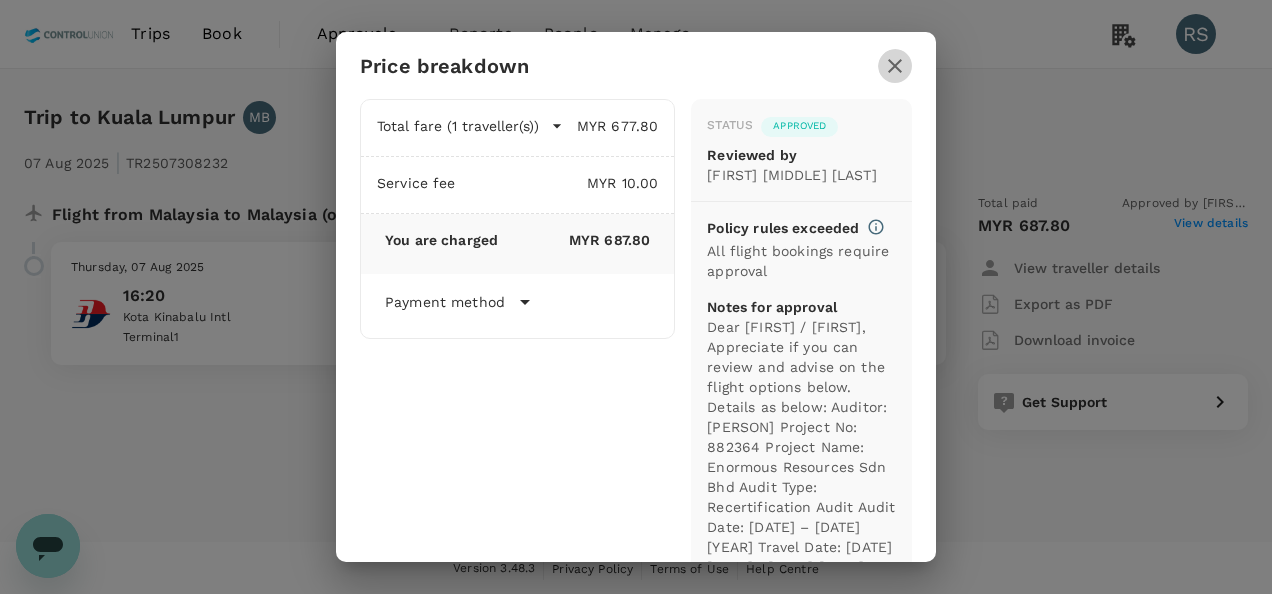 click 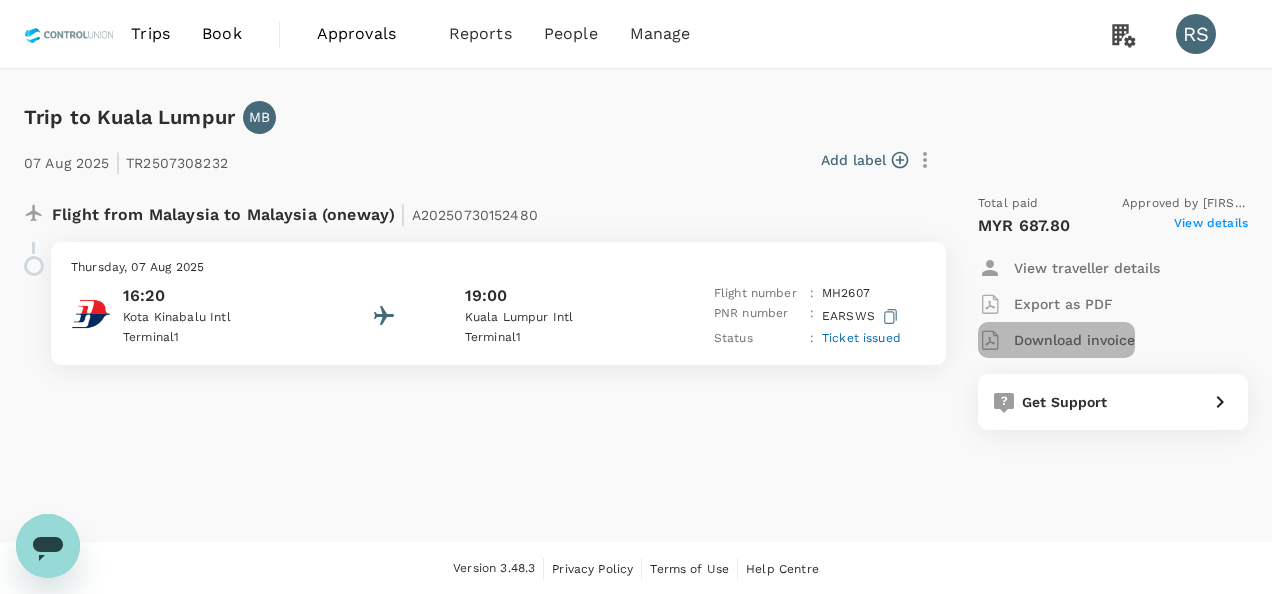 click on "Download invoice" at bounding box center (1074, 340) 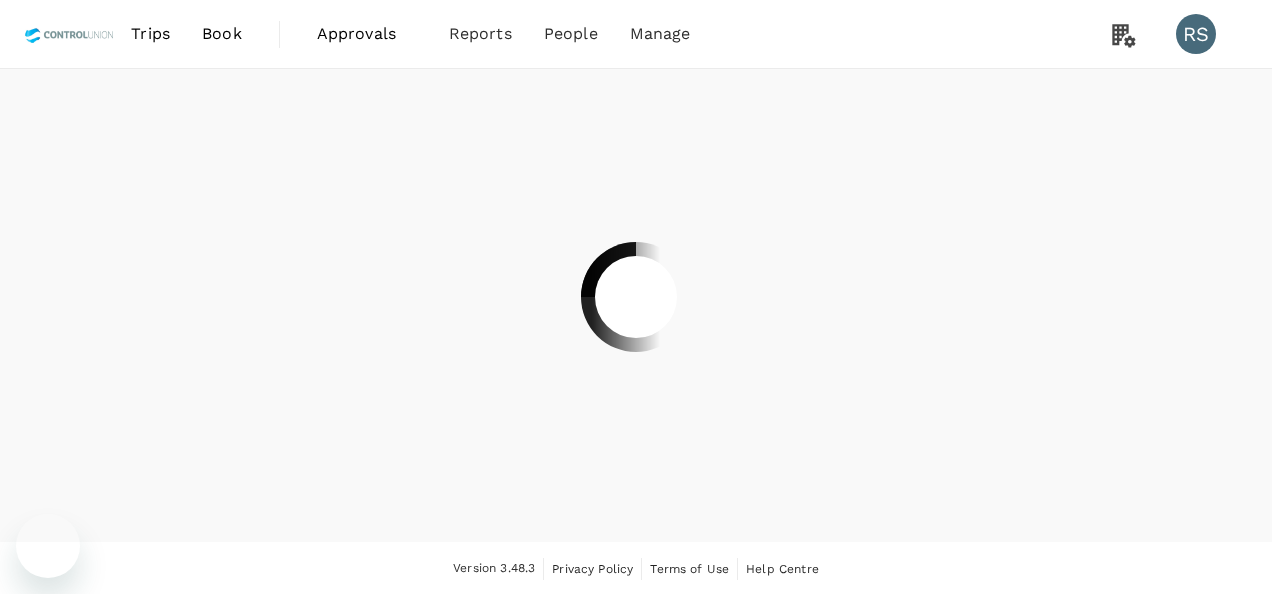 scroll, scrollTop: 0, scrollLeft: 0, axis: both 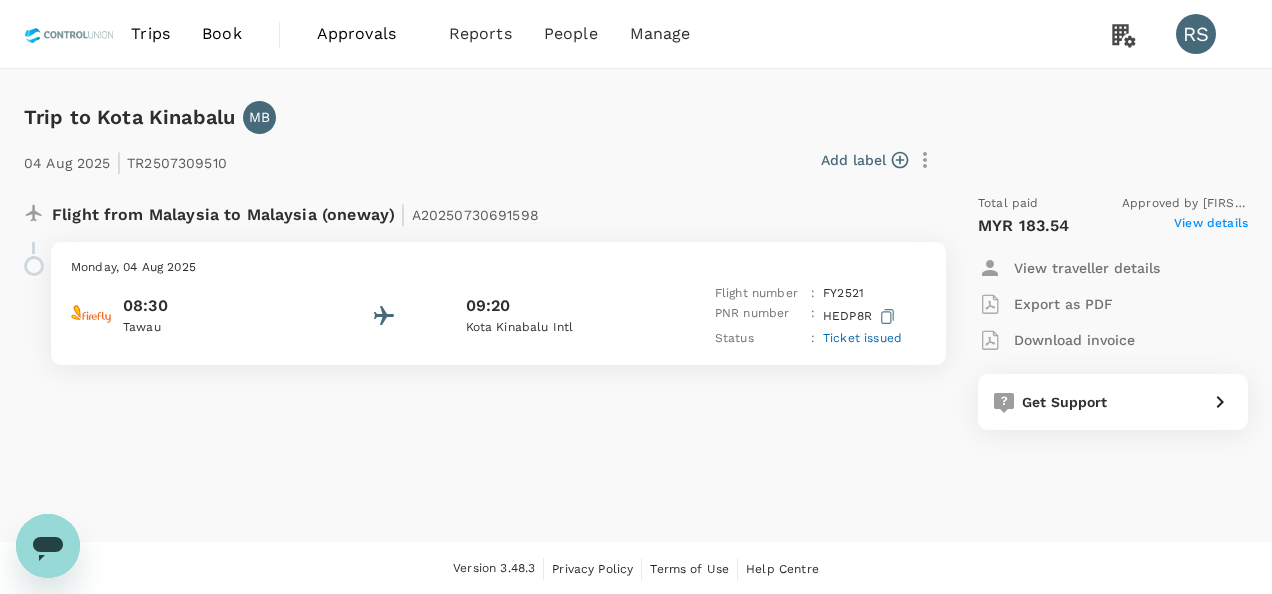 click on "View details" at bounding box center [1211, 226] 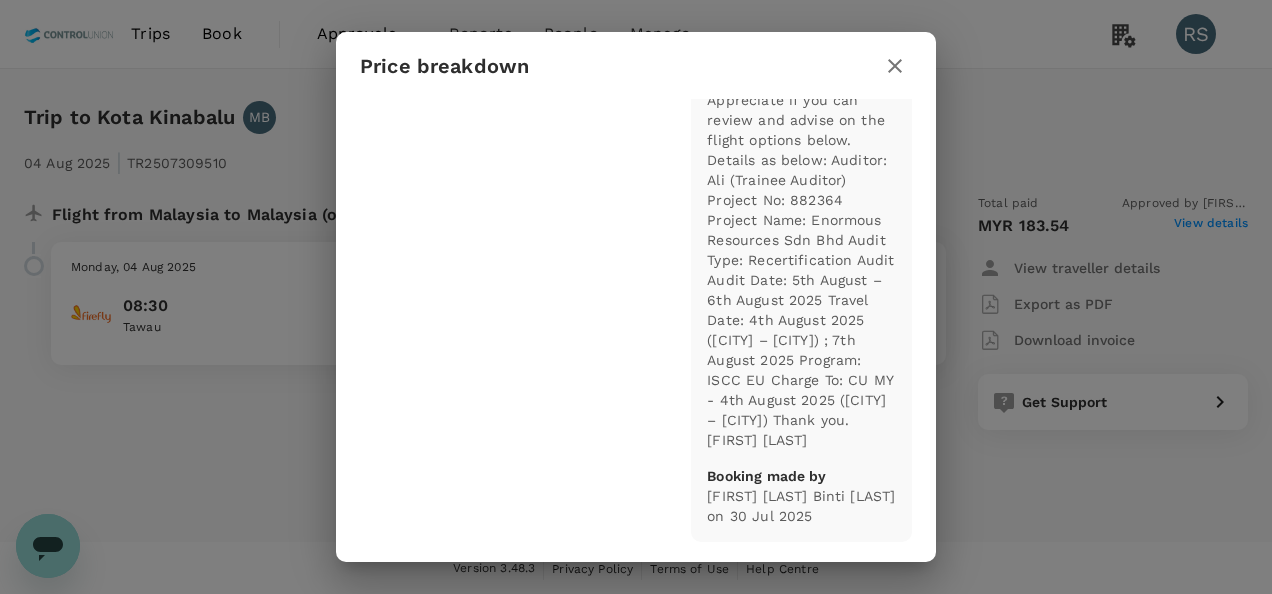 scroll, scrollTop: 0, scrollLeft: 0, axis: both 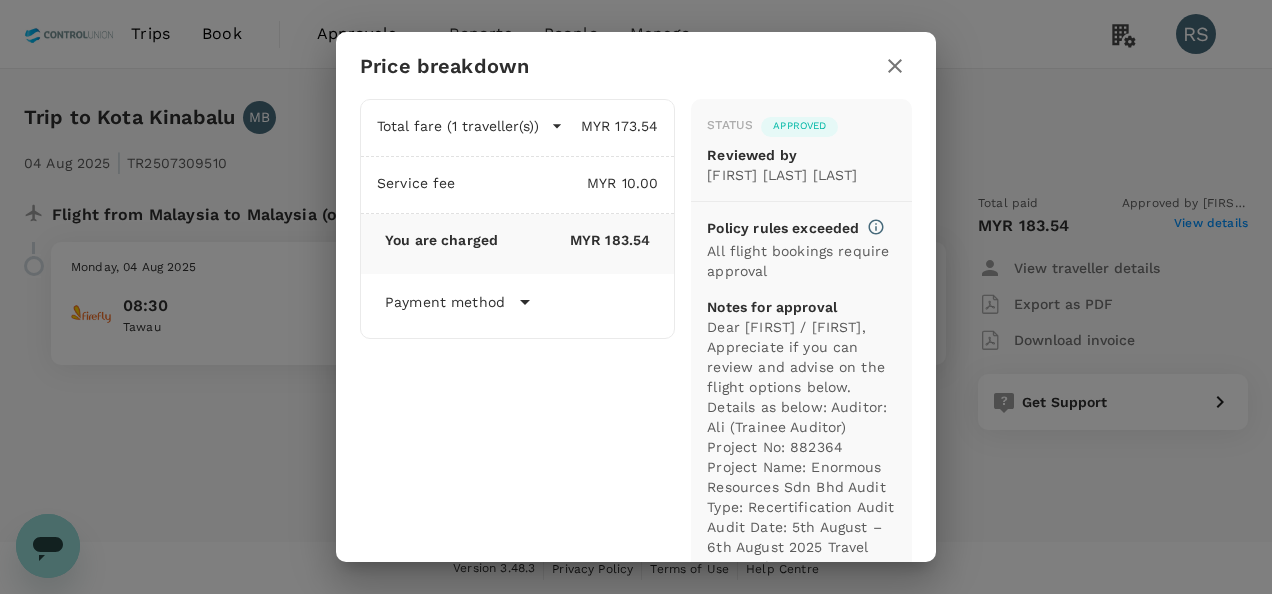 click 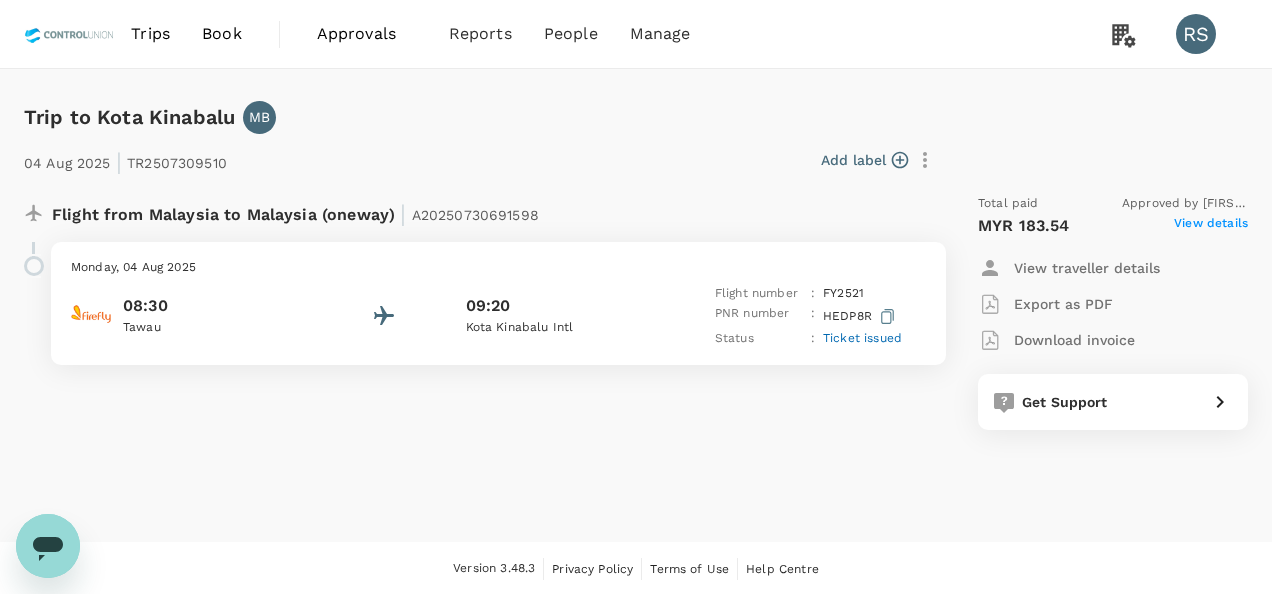 click on "Download invoice" at bounding box center [1074, 340] 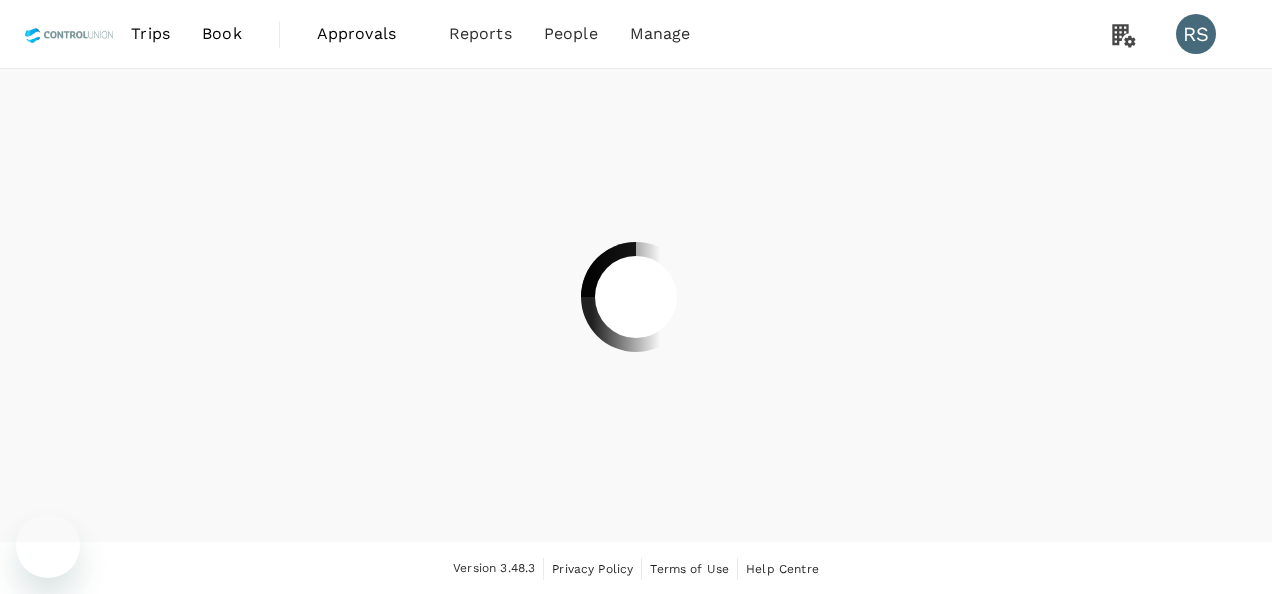 scroll, scrollTop: 0, scrollLeft: 0, axis: both 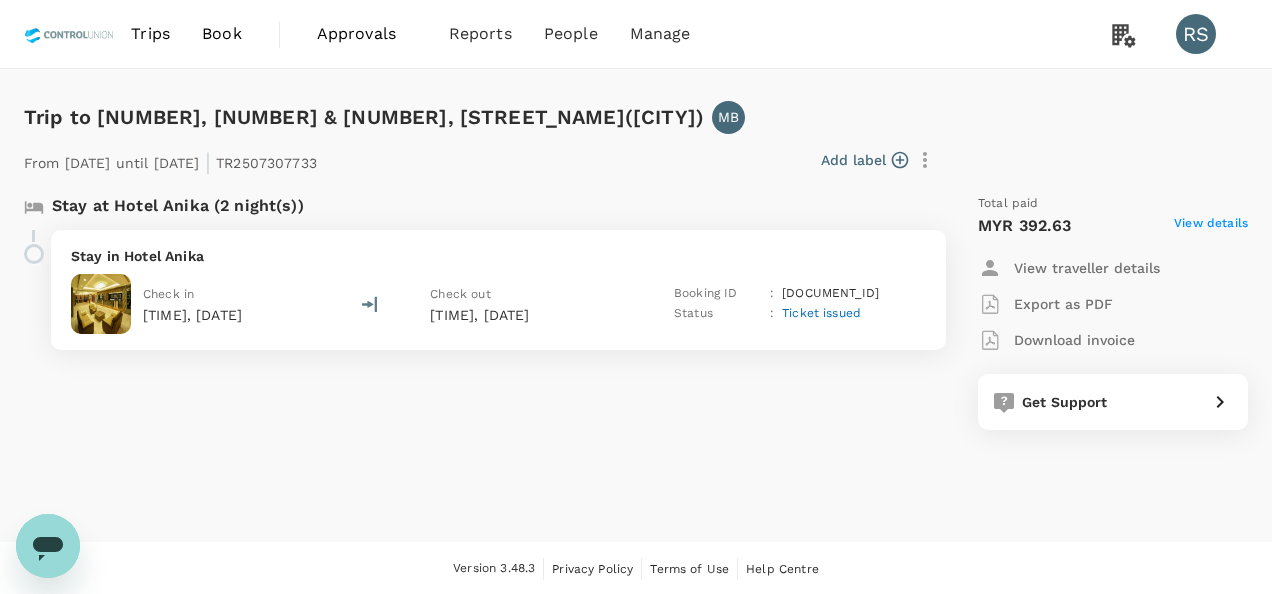 click on "View details" at bounding box center [1211, 226] 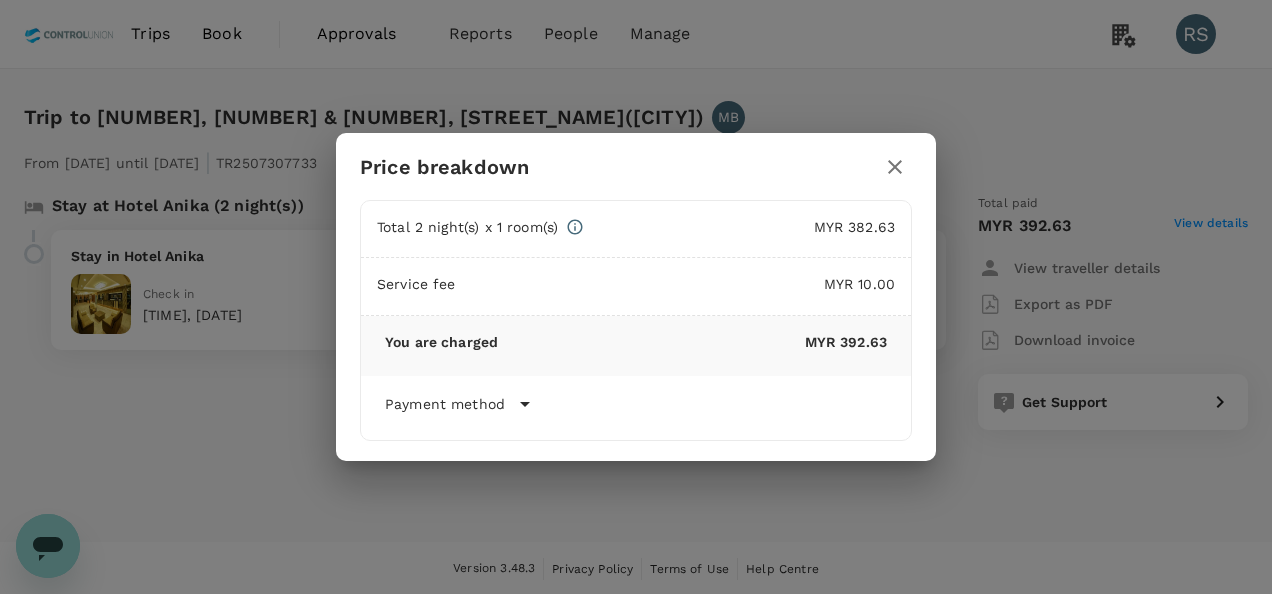 click 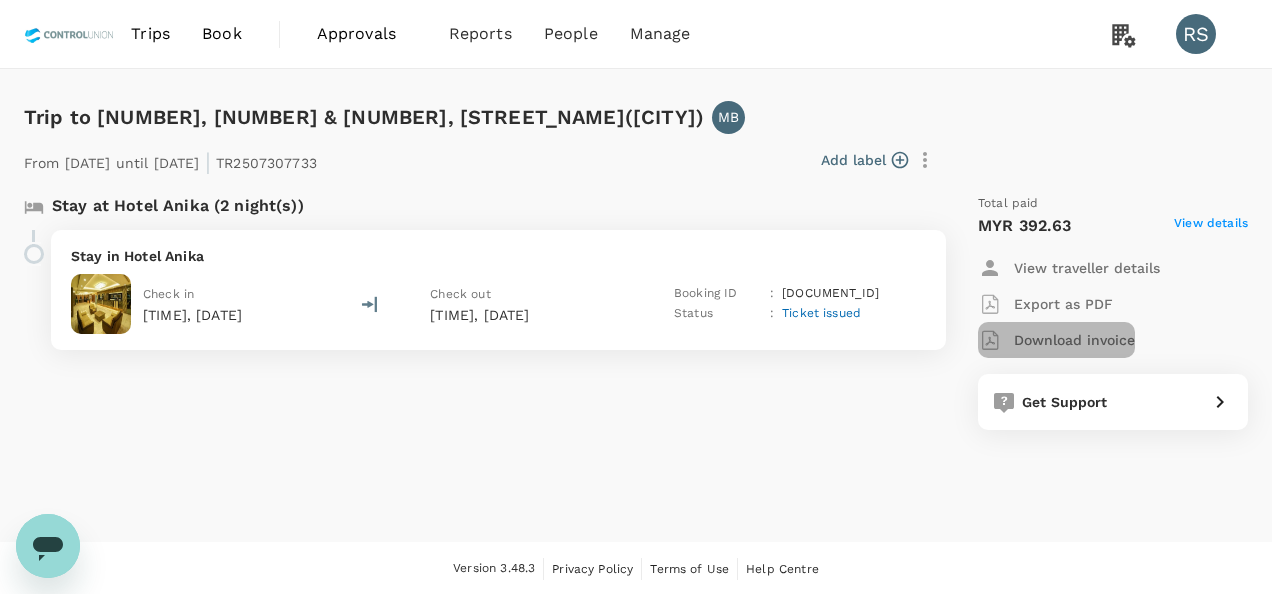 click on "Download invoice" at bounding box center [1074, 340] 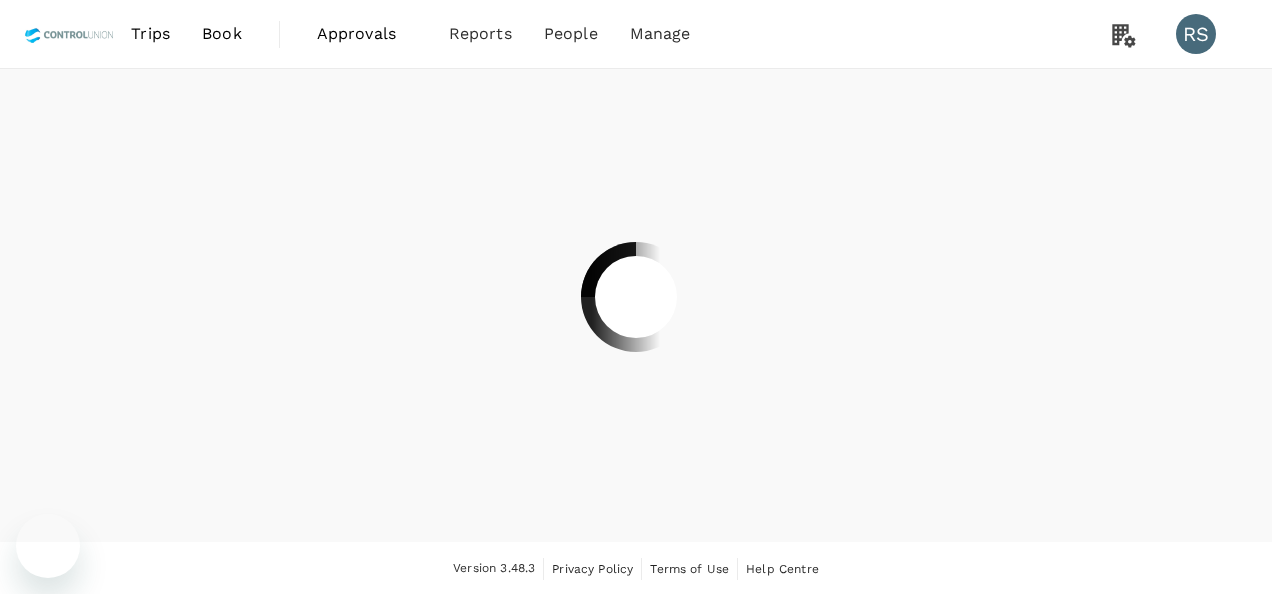 scroll, scrollTop: 0, scrollLeft: 0, axis: both 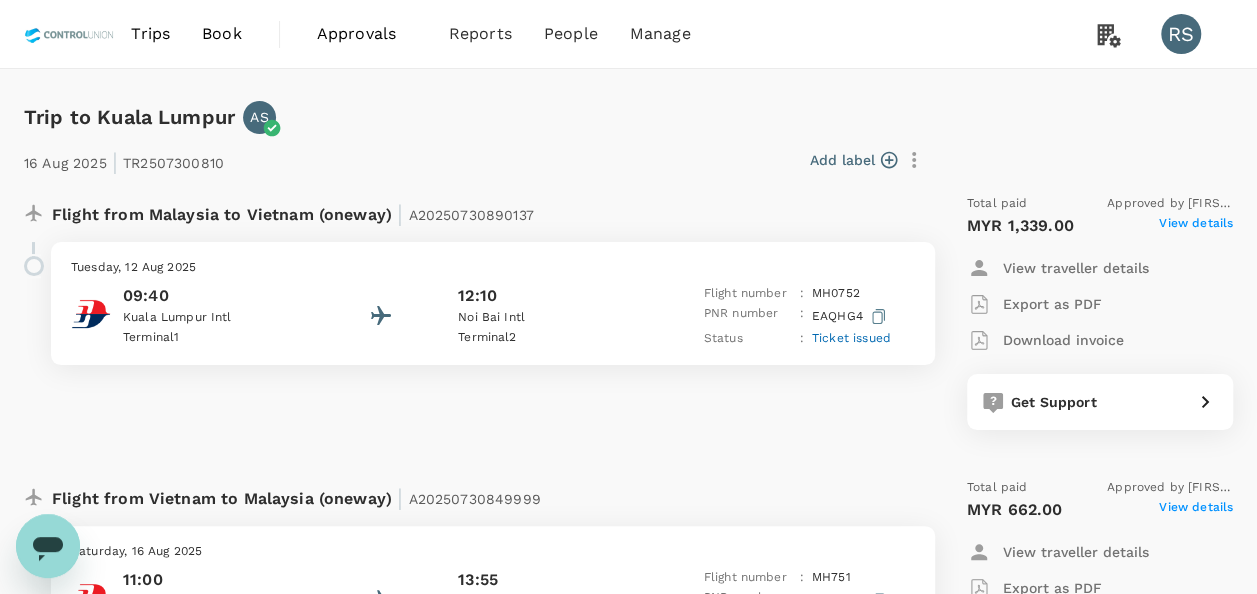 click on "View details" at bounding box center (1196, 226) 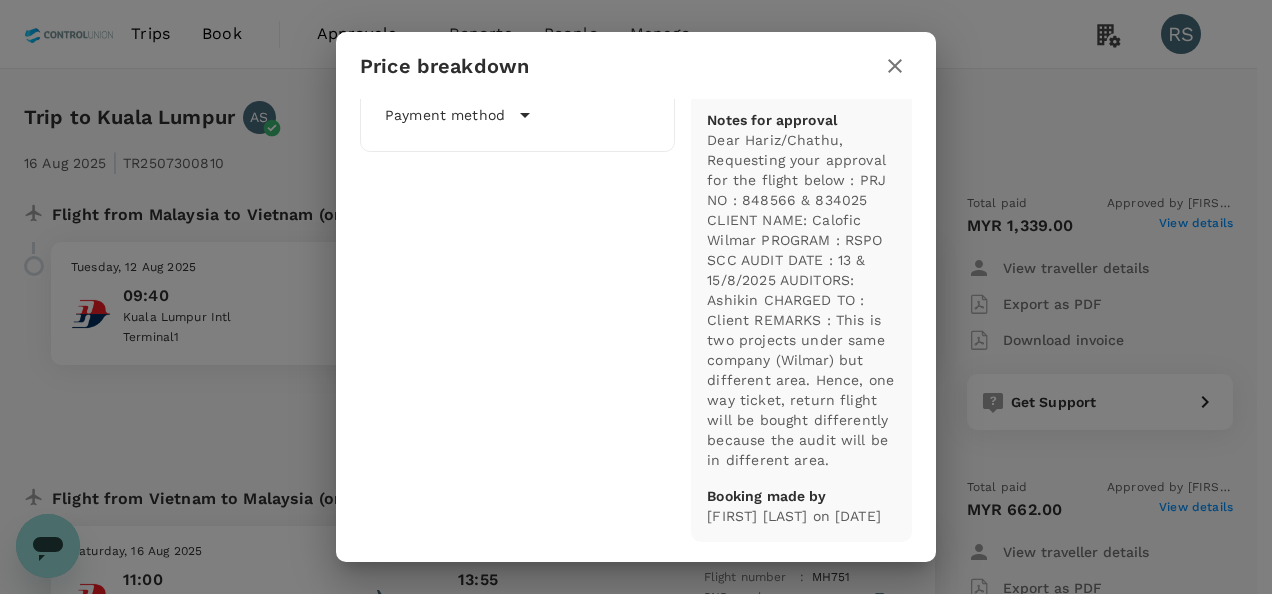 scroll, scrollTop: 0, scrollLeft: 0, axis: both 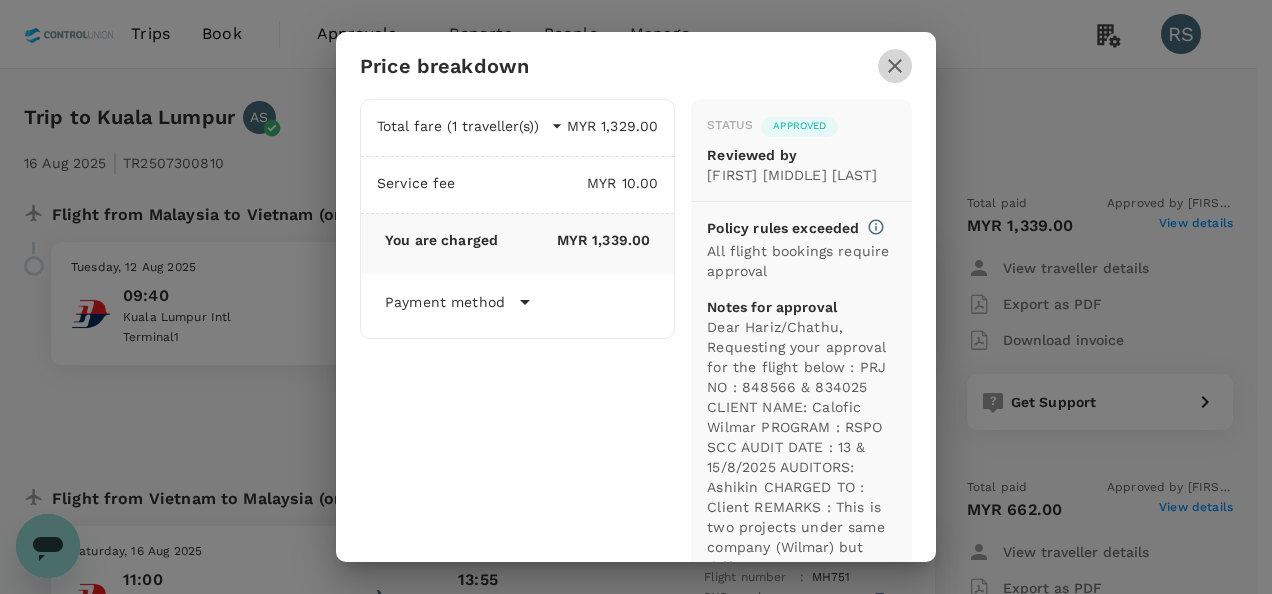click 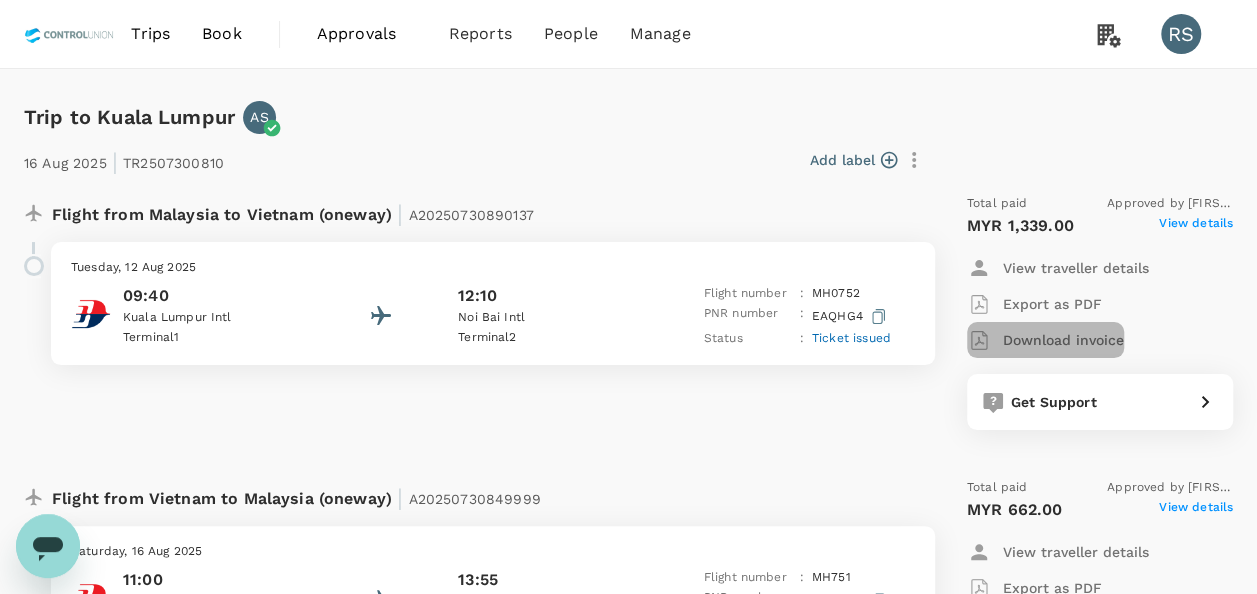 click on "Download invoice" at bounding box center (1063, 340) 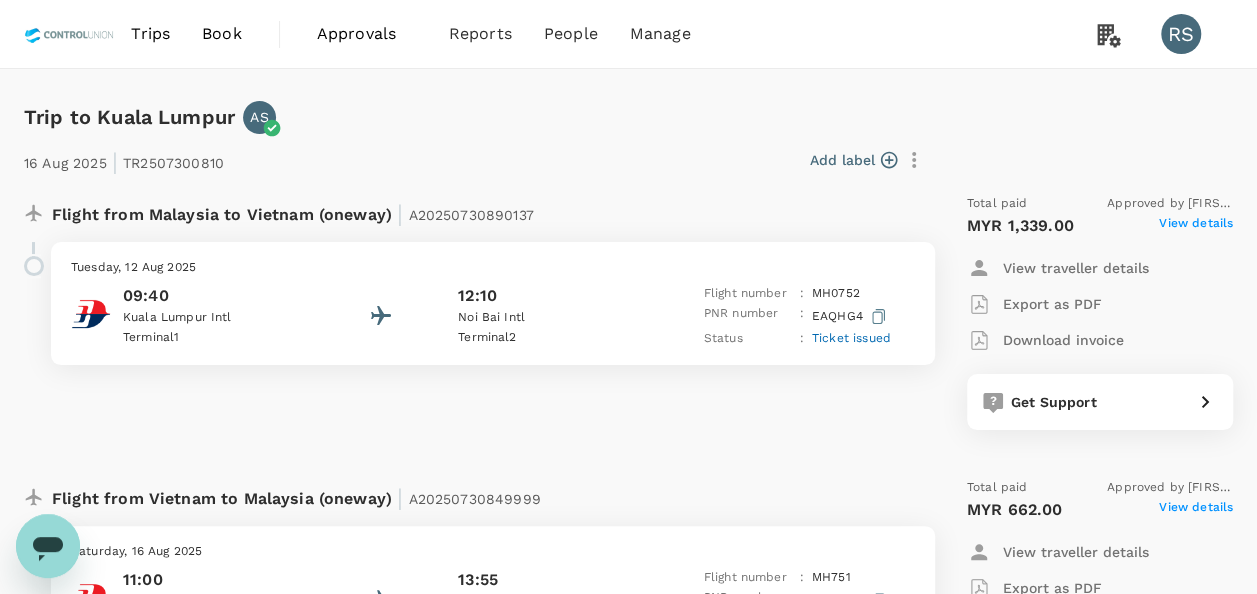 click on "View details" at bounding box center (1196, 226) 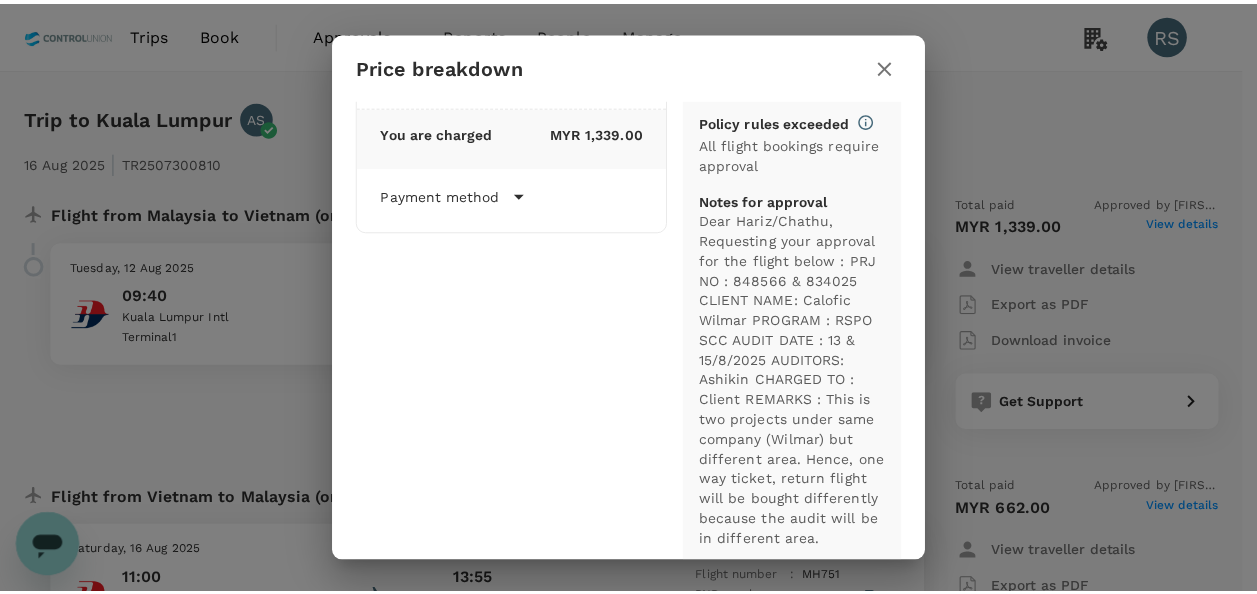scroll, scrollTop: 0, scrollLeft: 0, axis: both 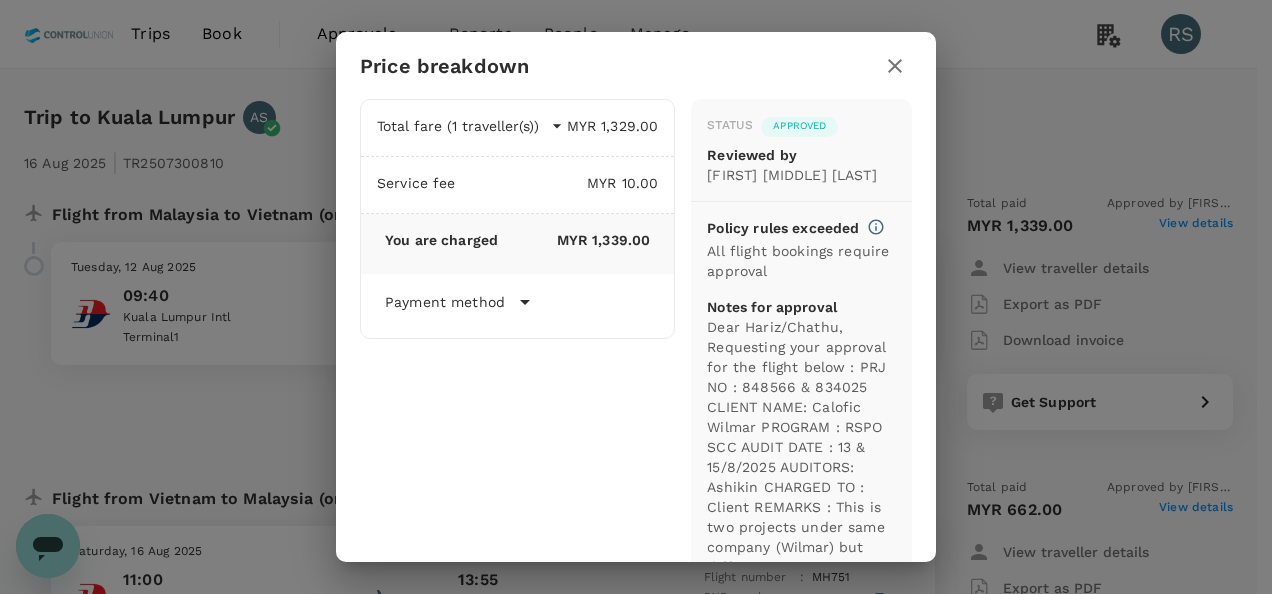 click on "Price breakdown Total fare (1 traveller(s)) MYR 1,329.00 Air fare MYR 1,329.00 Baggage fee MYR 0.00 Seat fee MYR 0.00 Service fee MYR 10.00 You are charged MYR 1,339.00 Payment method Direct payment (Deposit) Group Certification Booking date 30 Jul 2025 - 12:07 Account number F963088 Status Approved Reviewed by Chathuranga Iroshan Deshapriya Policy rules exceeded All flight bookings require approval Notes for approval Dear Hariz/Chathu,
Requesting your approval for the flight below :
PRJ NO : 848566 & 834025
CLIENT NAME: Calofic Wilmar
PROGRAM : RSPO SCC
AUDIT DATE : 13 & 15/8/2025
AUDITORS: Ashikin
CHARGED TO : Client
REMARKS : This is two projects under same company (Wilmar) but different area. Hence, one way ticket, return flight will be bought differently because the audit will be in different area. Booking made by Atika Binti Bakar on 30 Jul 2025" at bounding box center [636, 297] 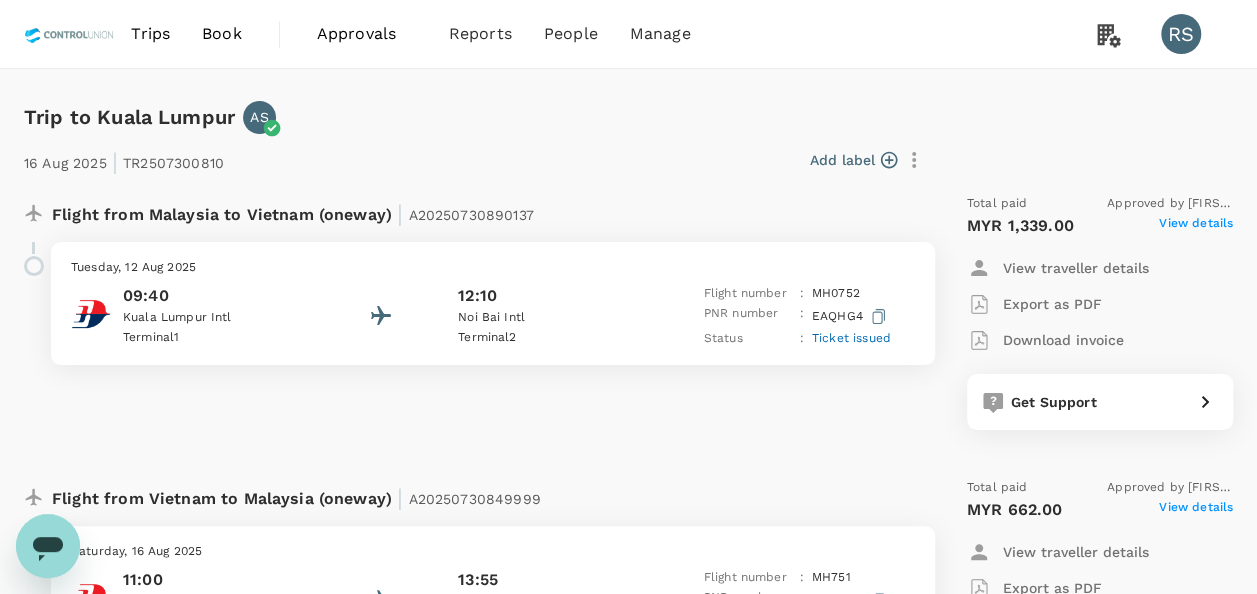 click on "Flight from Malaysia to Vietnam (oneway)   |   A20250730890137 Tuesday, 12 Aug 2025   09:40 Kuala Lumpur Intl Terminal  1 12:10 Noi Bai Intl Terminal  2 Flight number : MH 0752 PNR number : EAQHG4   Status : Ticket issued" at bounding box center [467, 312] 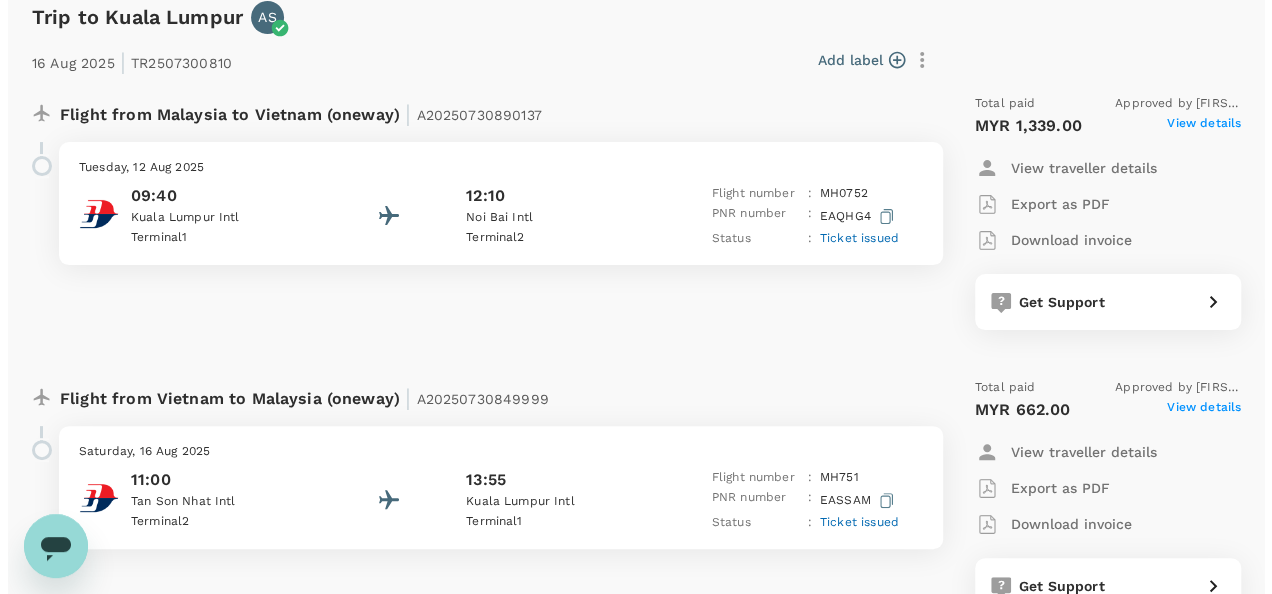 scroll, scrollTop: 100, scrollLeft: 0, axis: vertical 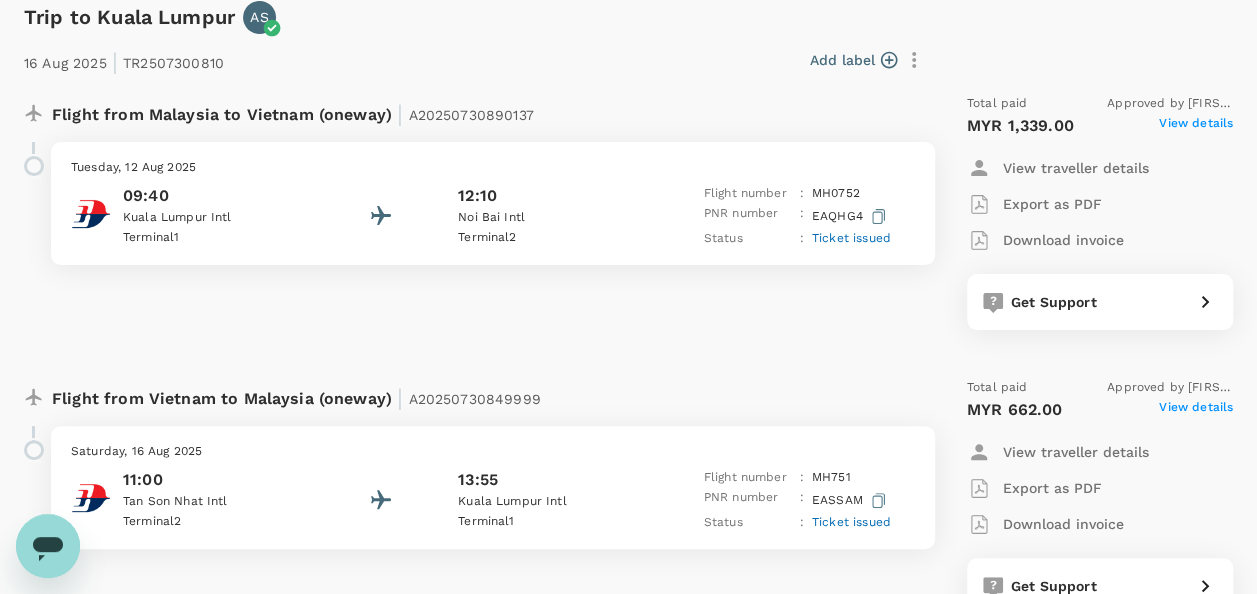 click on "View details" at bounding box center (1196, 126) 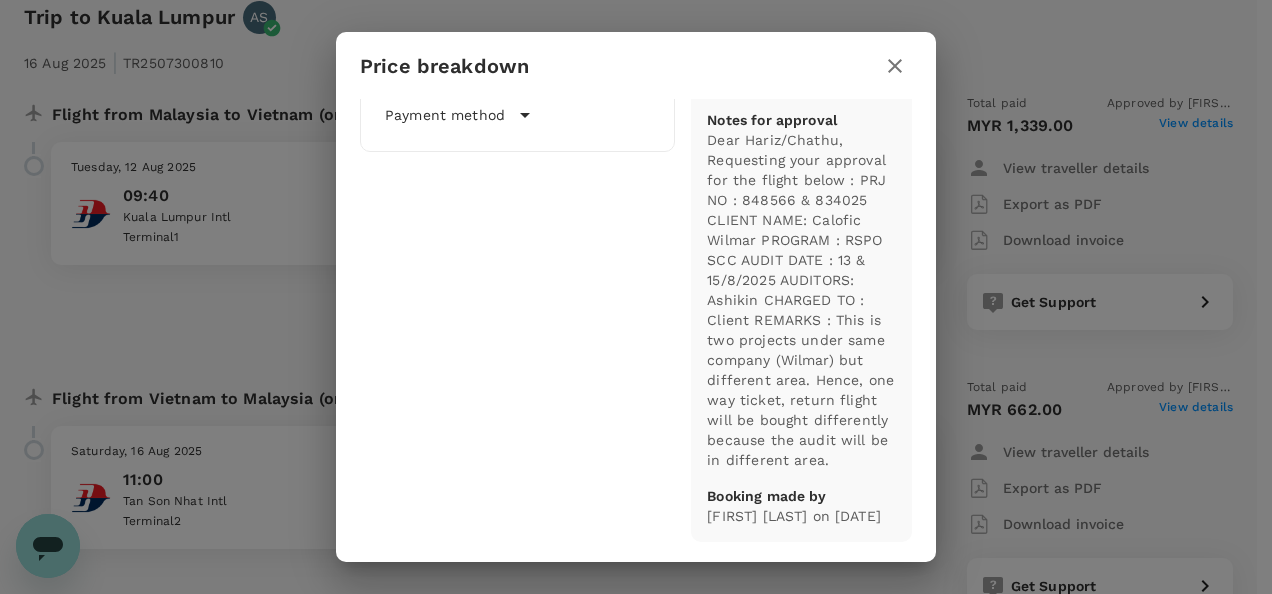 scroll, scrollTop: 0, scrollLeft: 0, axis: both 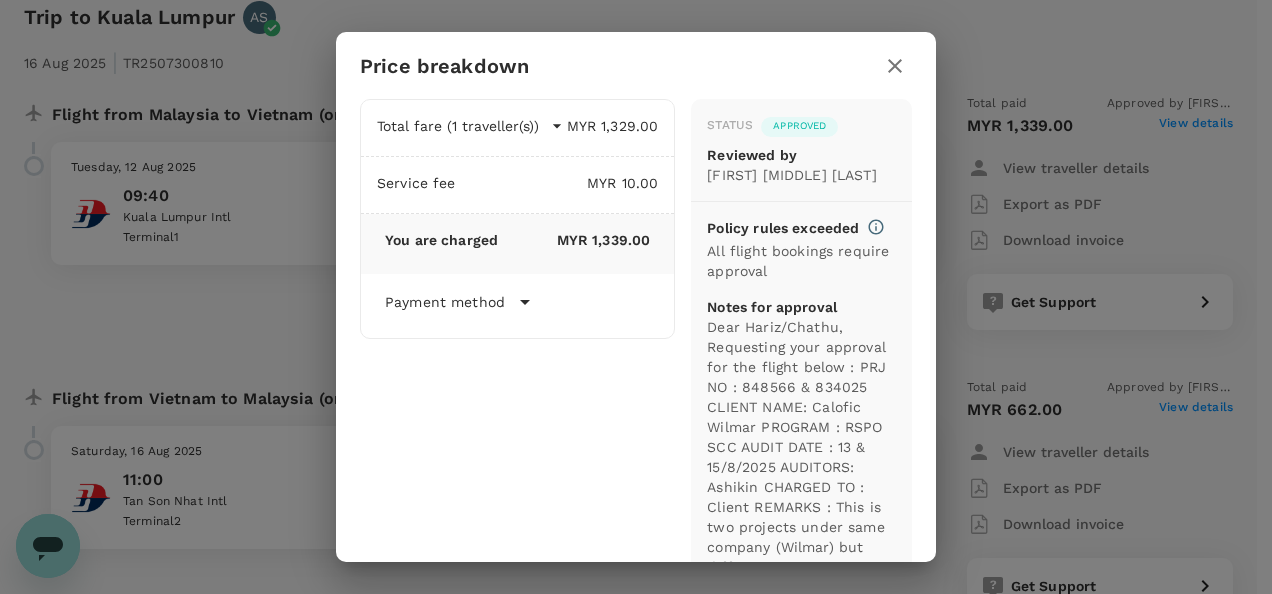 click 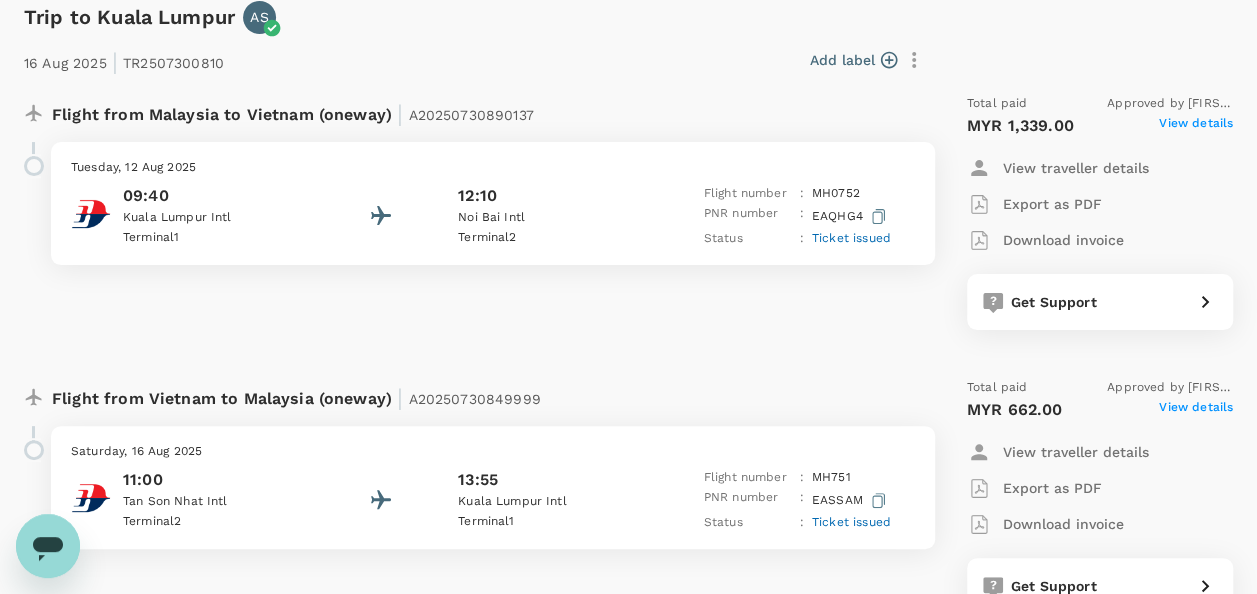 click on "View details" at bounding box center [1196, 410] 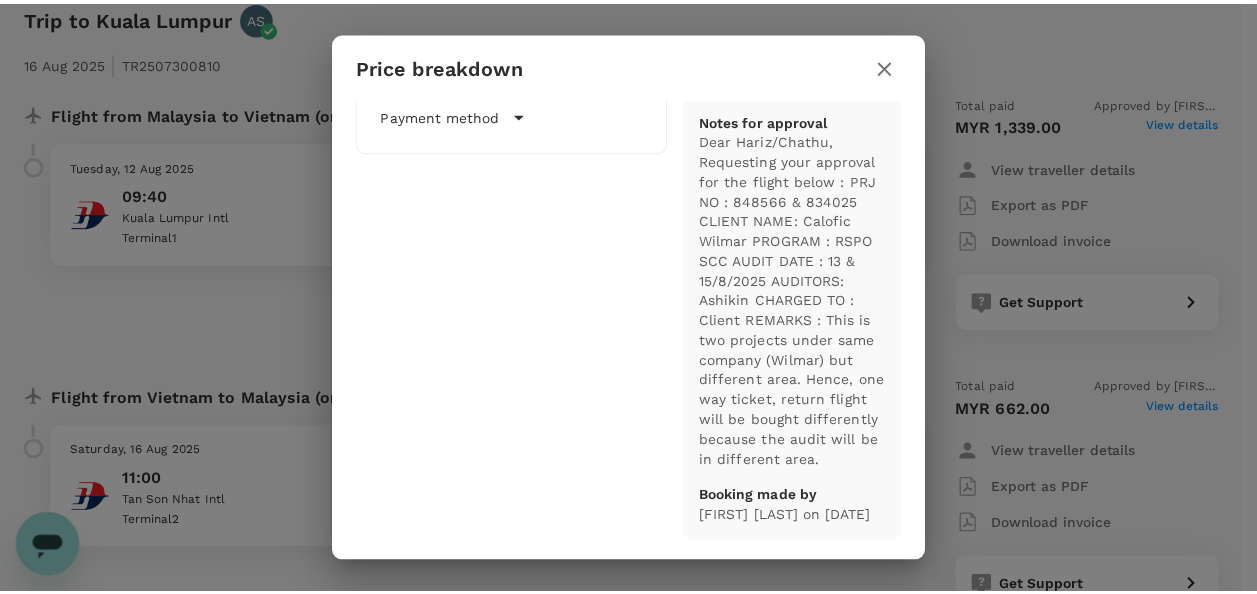 scroll, scrollTop: 0, scrollLeft: 0, axis: both 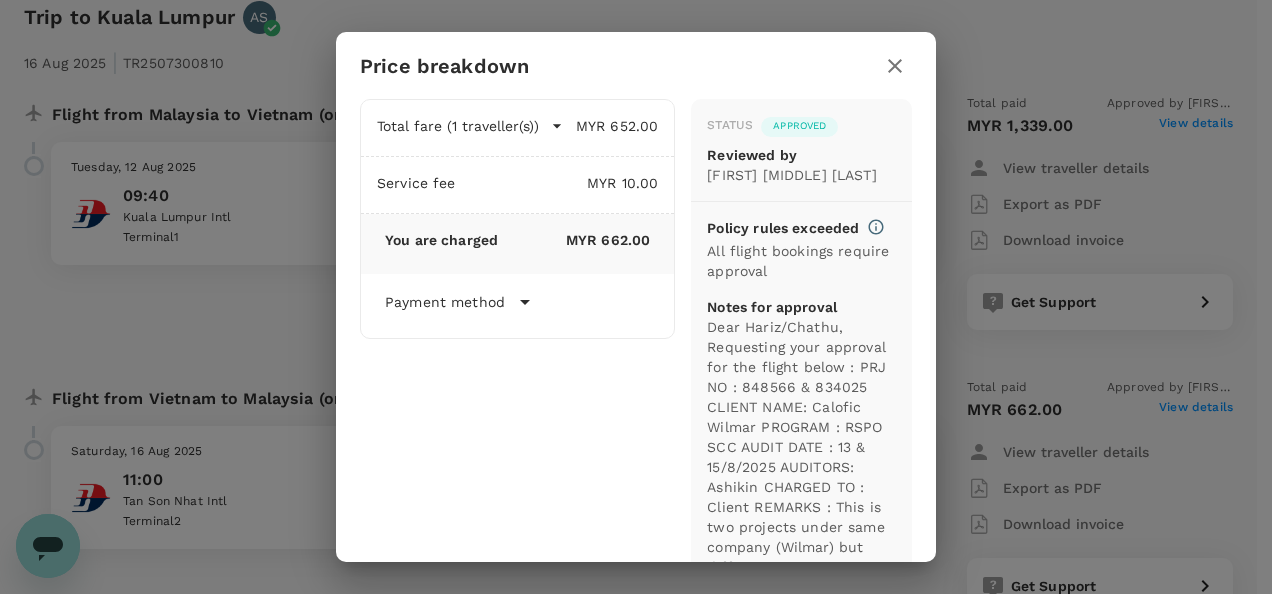 click 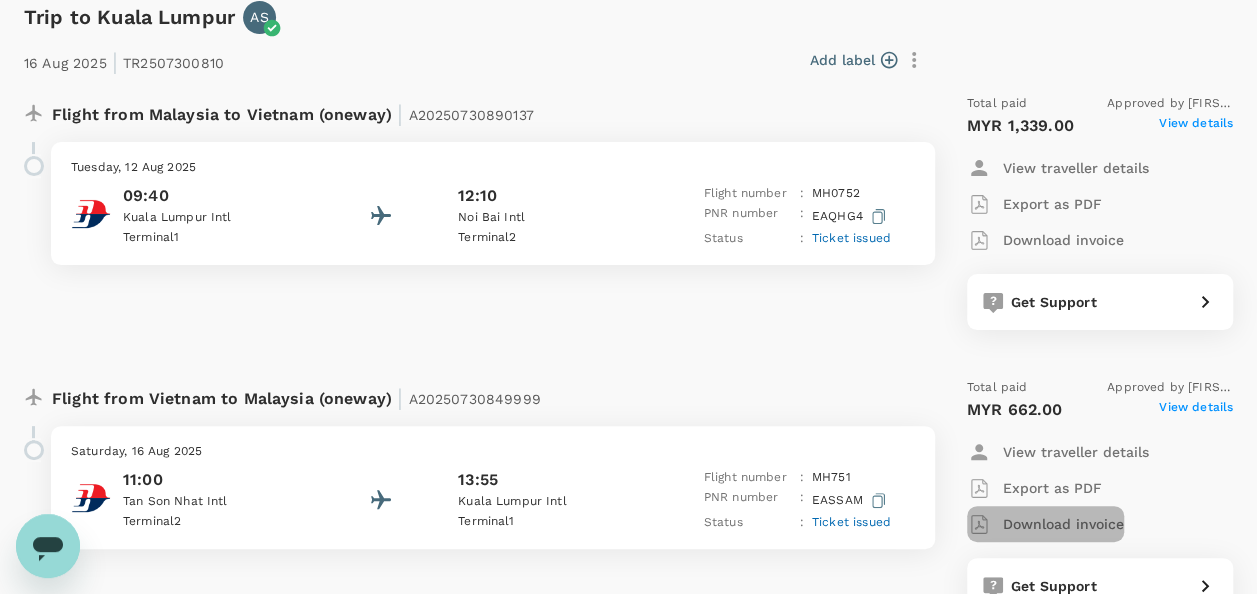 click on "Download invoice" at bounding box center (1063, 524) 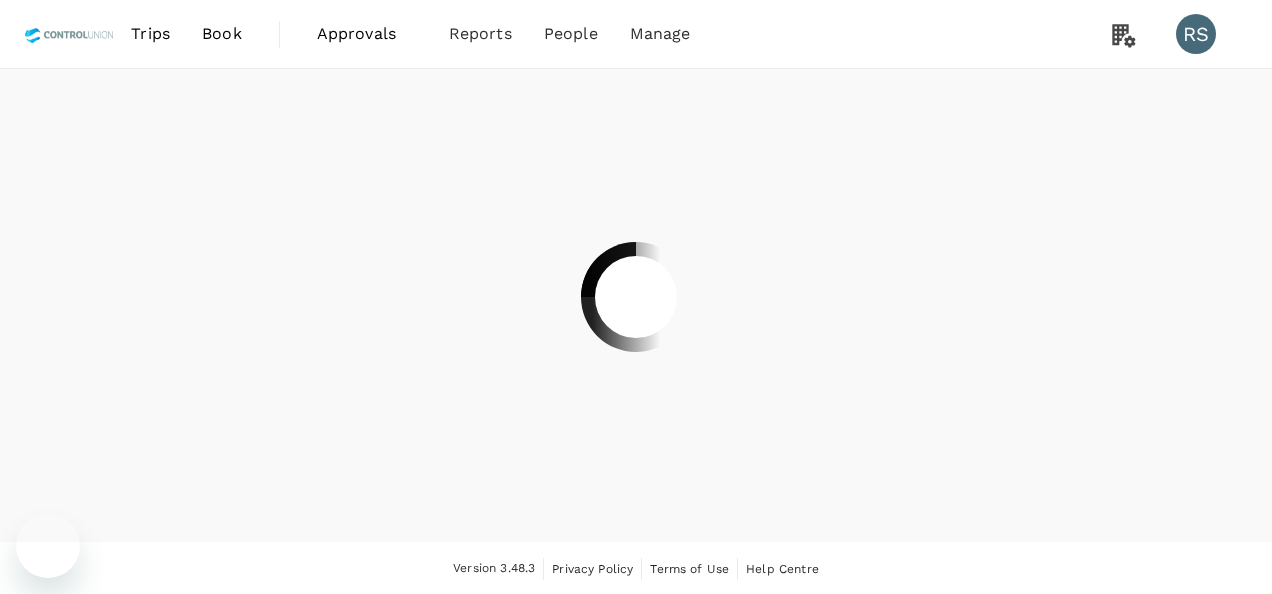 scroll, scrollTop: 0, scrollLeft: 0, axis: both 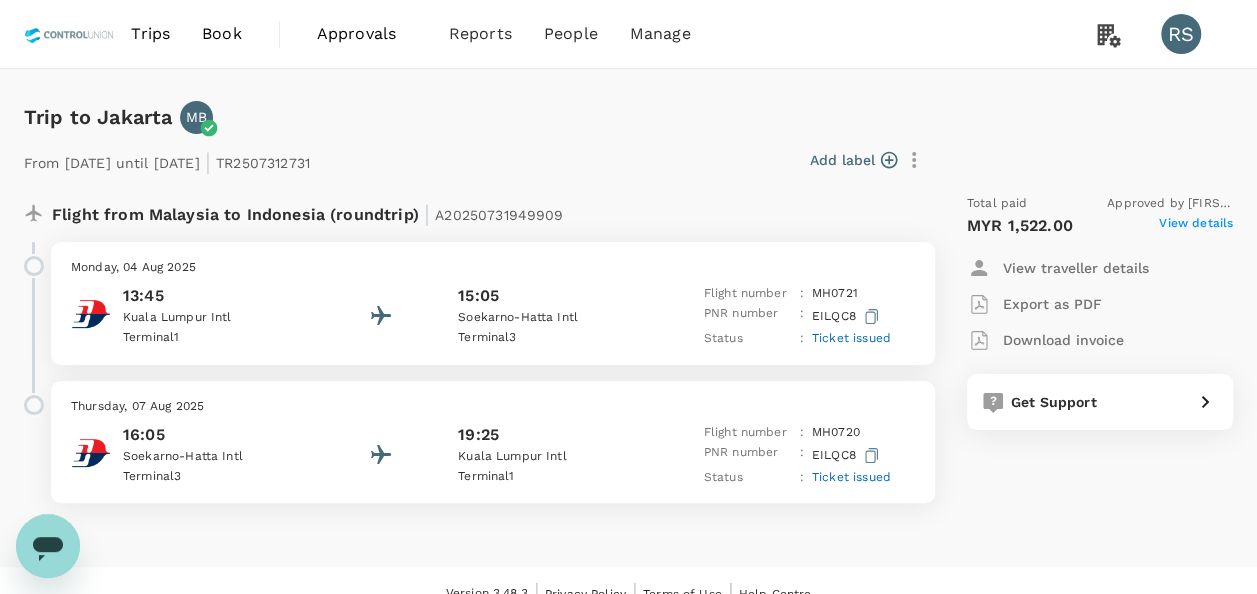 click on "View details" at bounding box center (1196, 226) 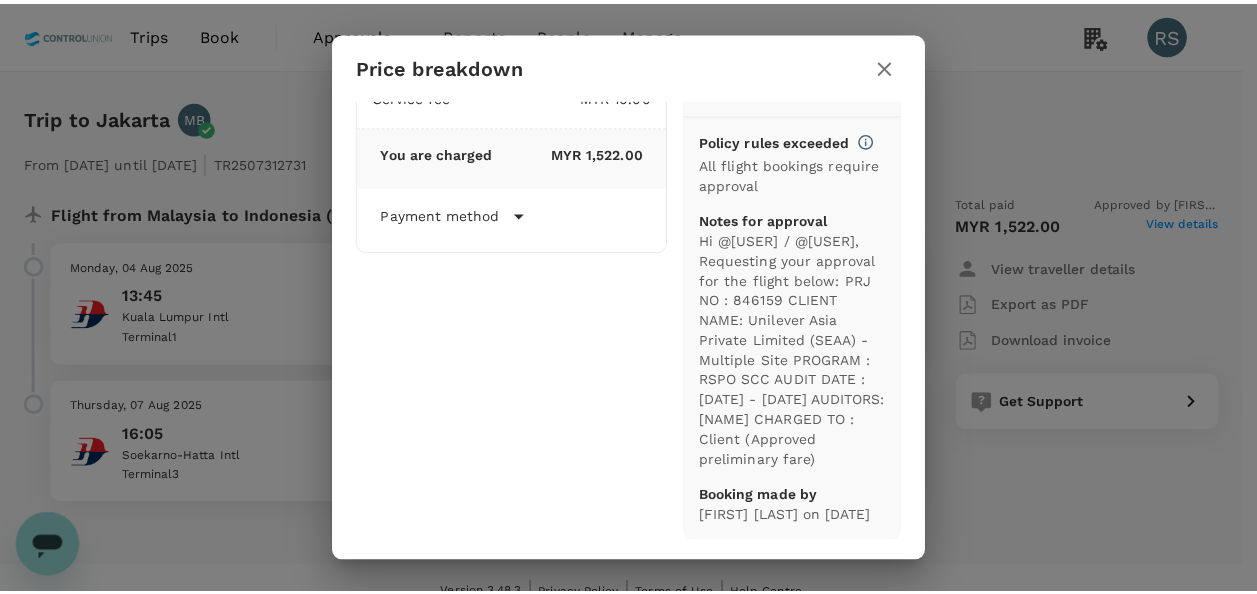 scroll, scrollTop: 0, scrollLeft: 0, axis: both 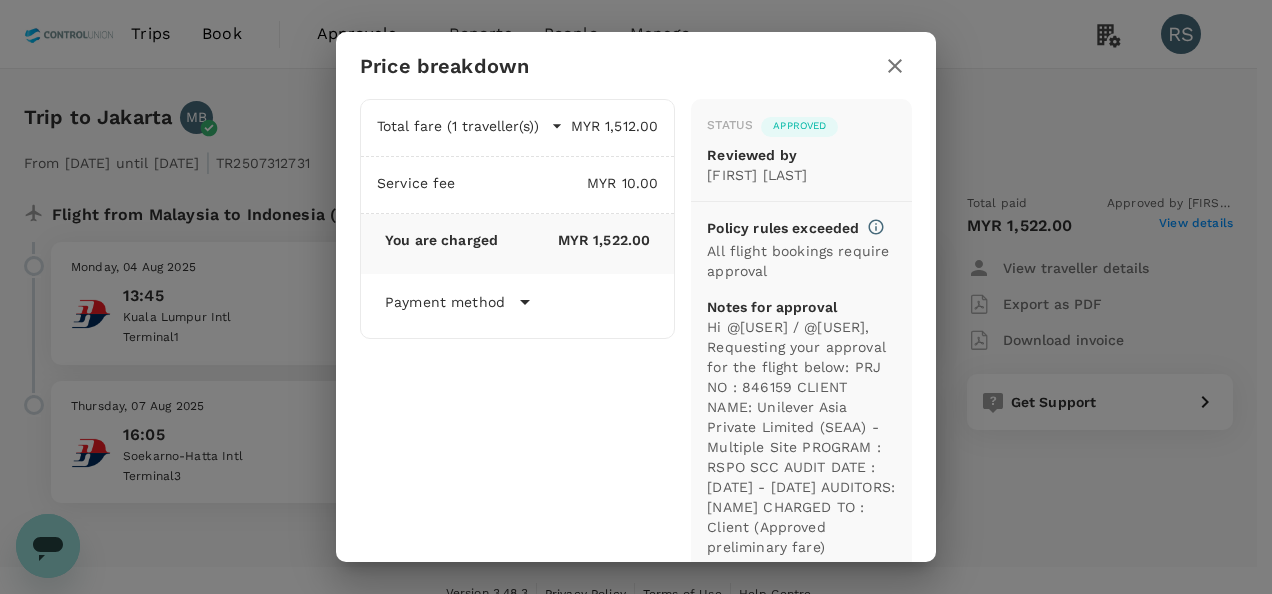 click 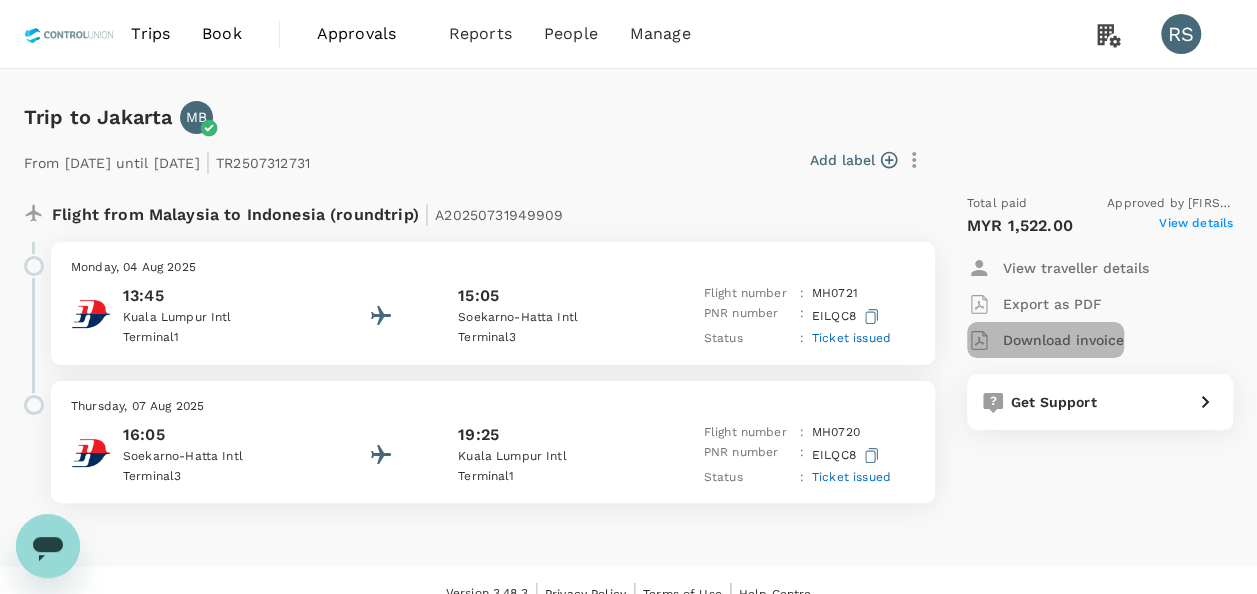 click on "Download invoice" at bounding box center [1063, 340] 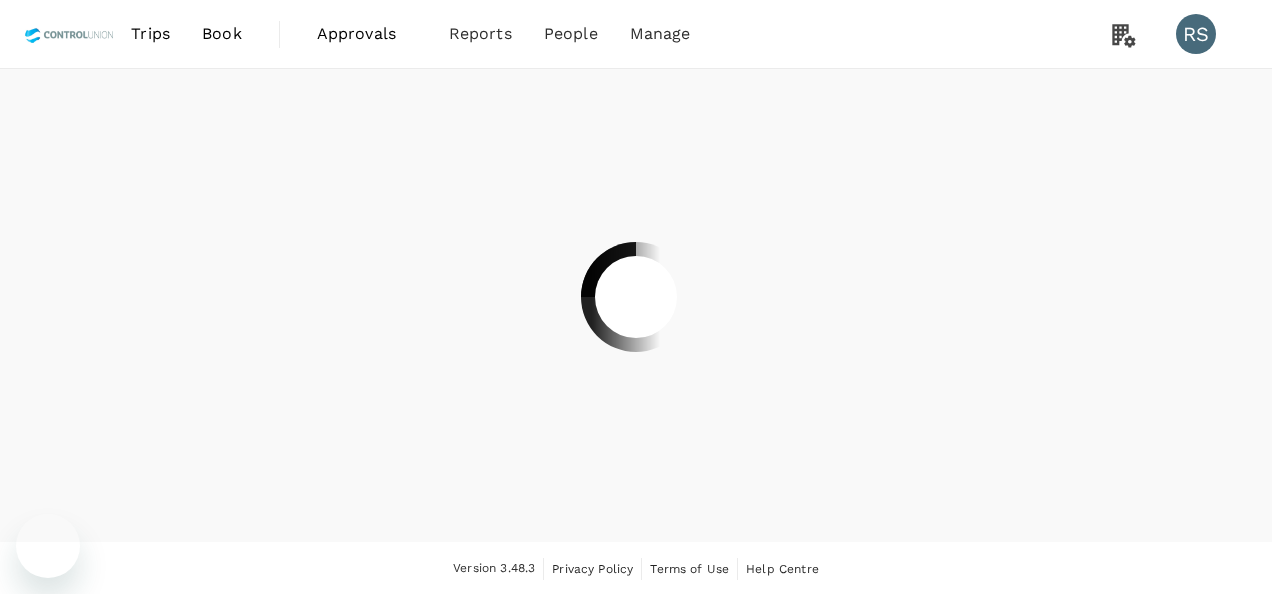scroll, scrollTop: 0, scrollLeft: 0, axis: both 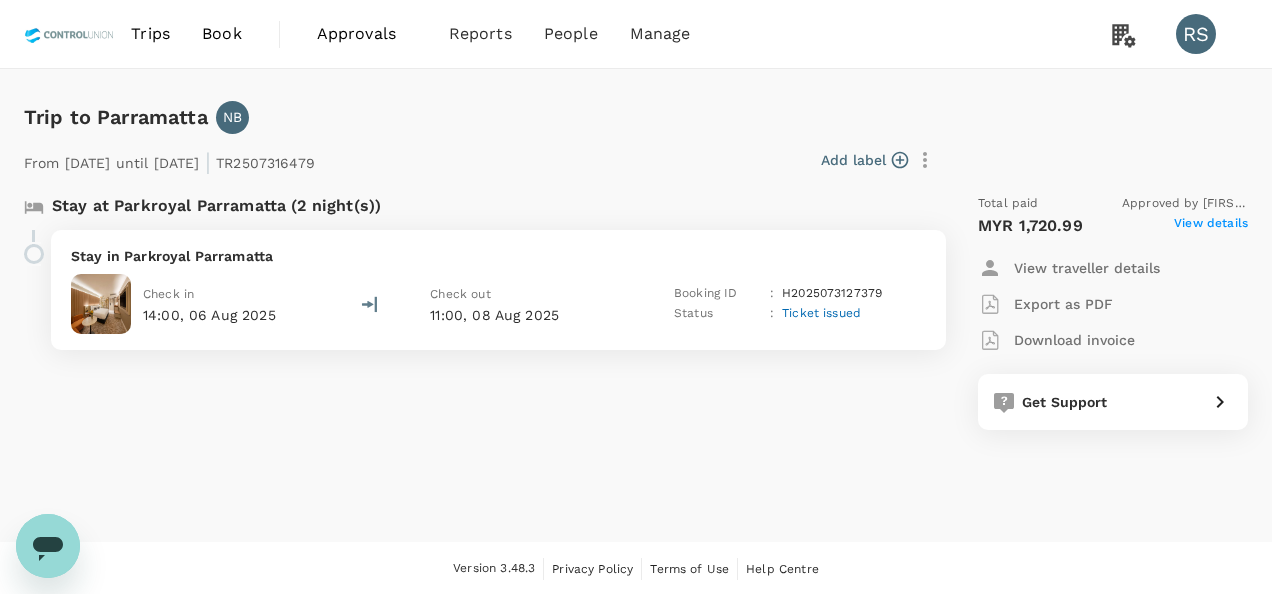 click on "View details" at bounding box center [1211, 226] 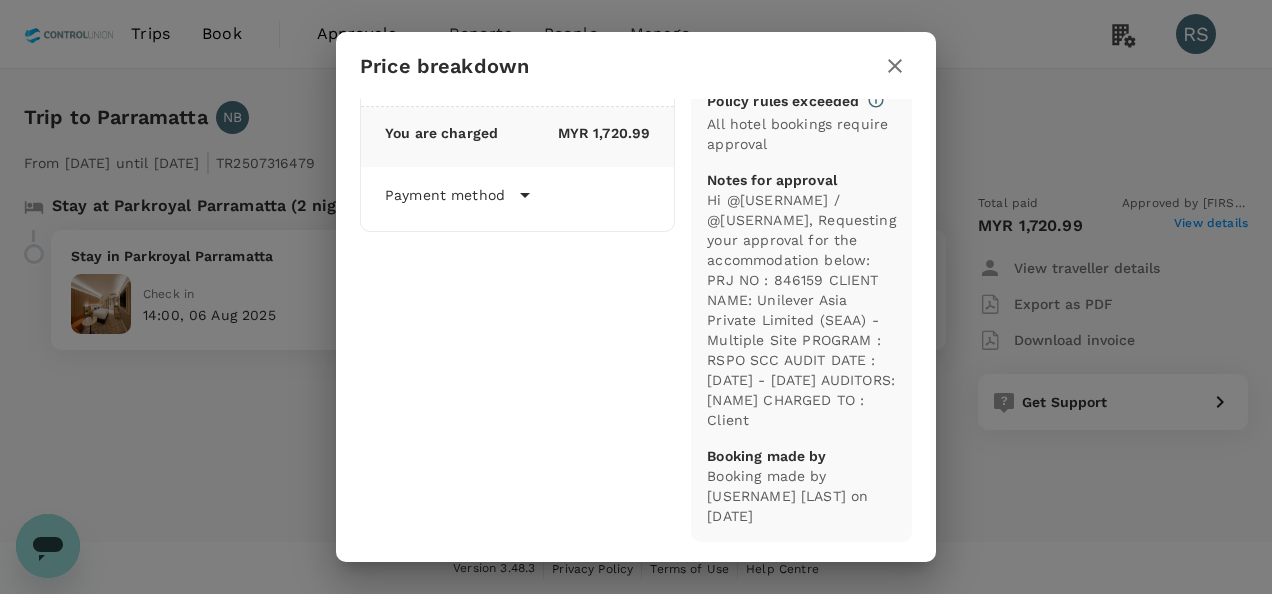 scroll, scrollTop: 0, scrollLeft: 0, axis: both 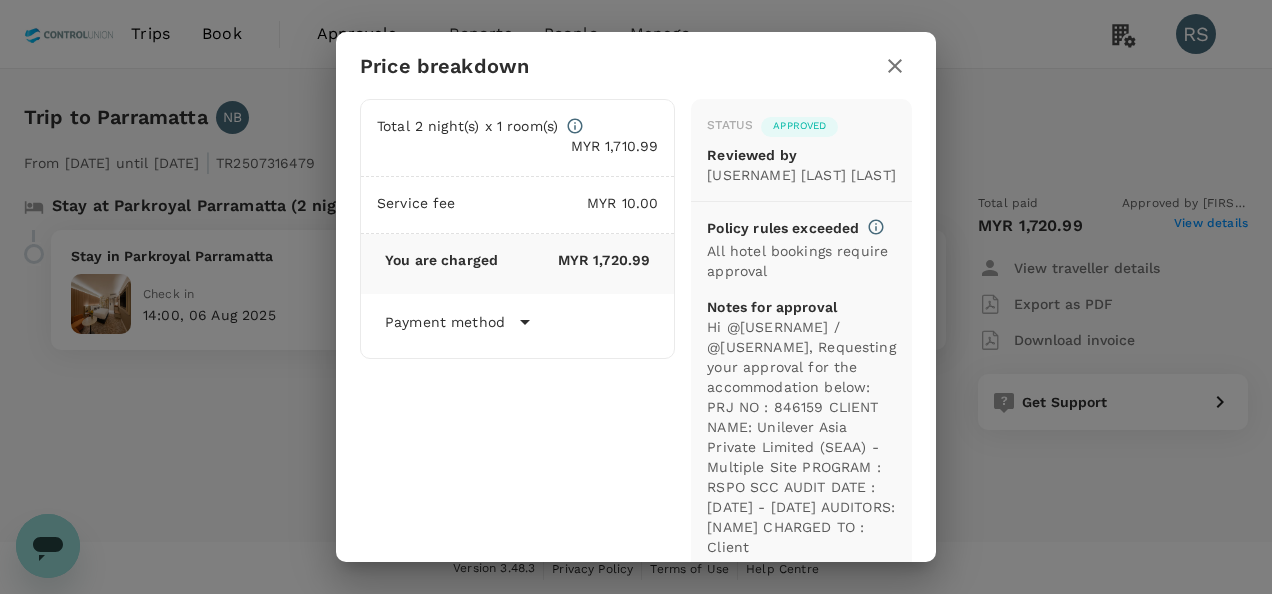 click 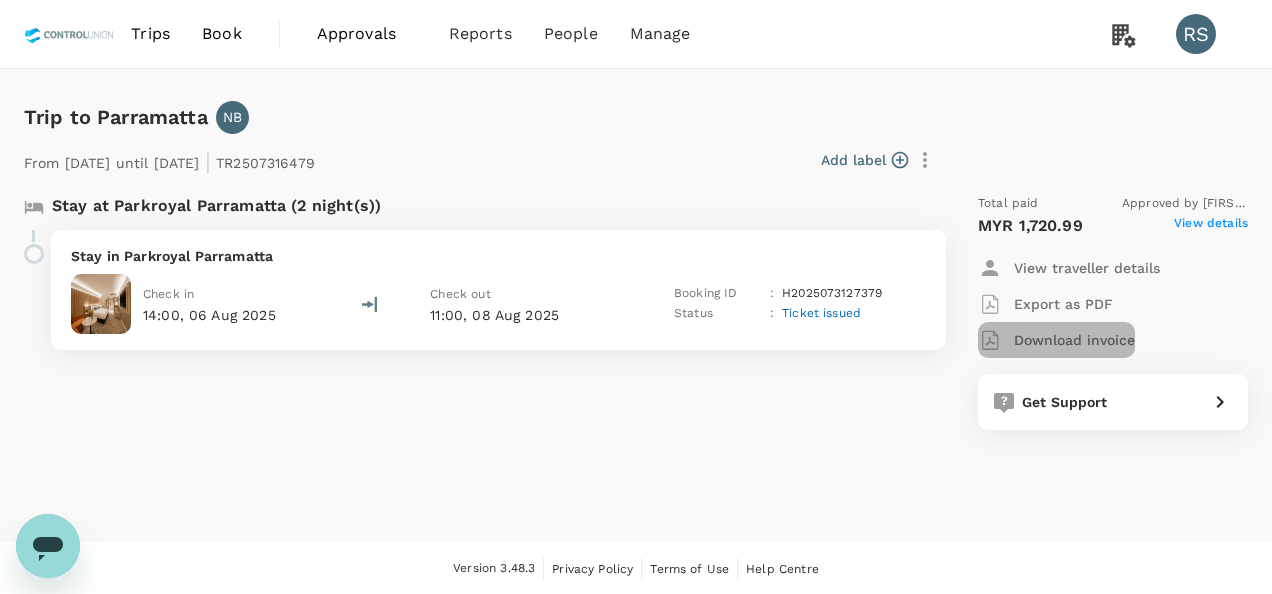 click on "Download invoice" at bounding box center (1074, 340) 